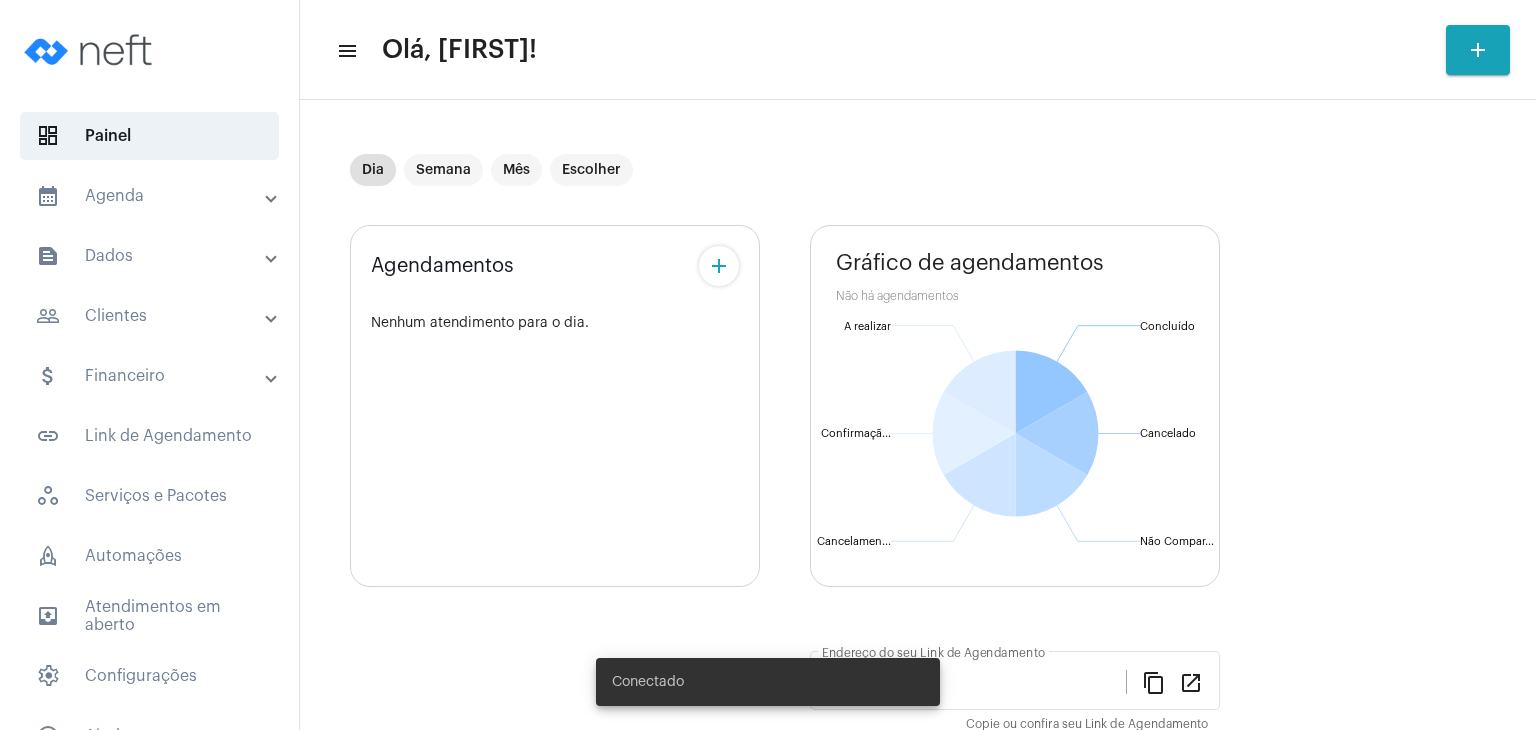 scroll, scrollTop: 0, scrollLeft: 0, axis: both 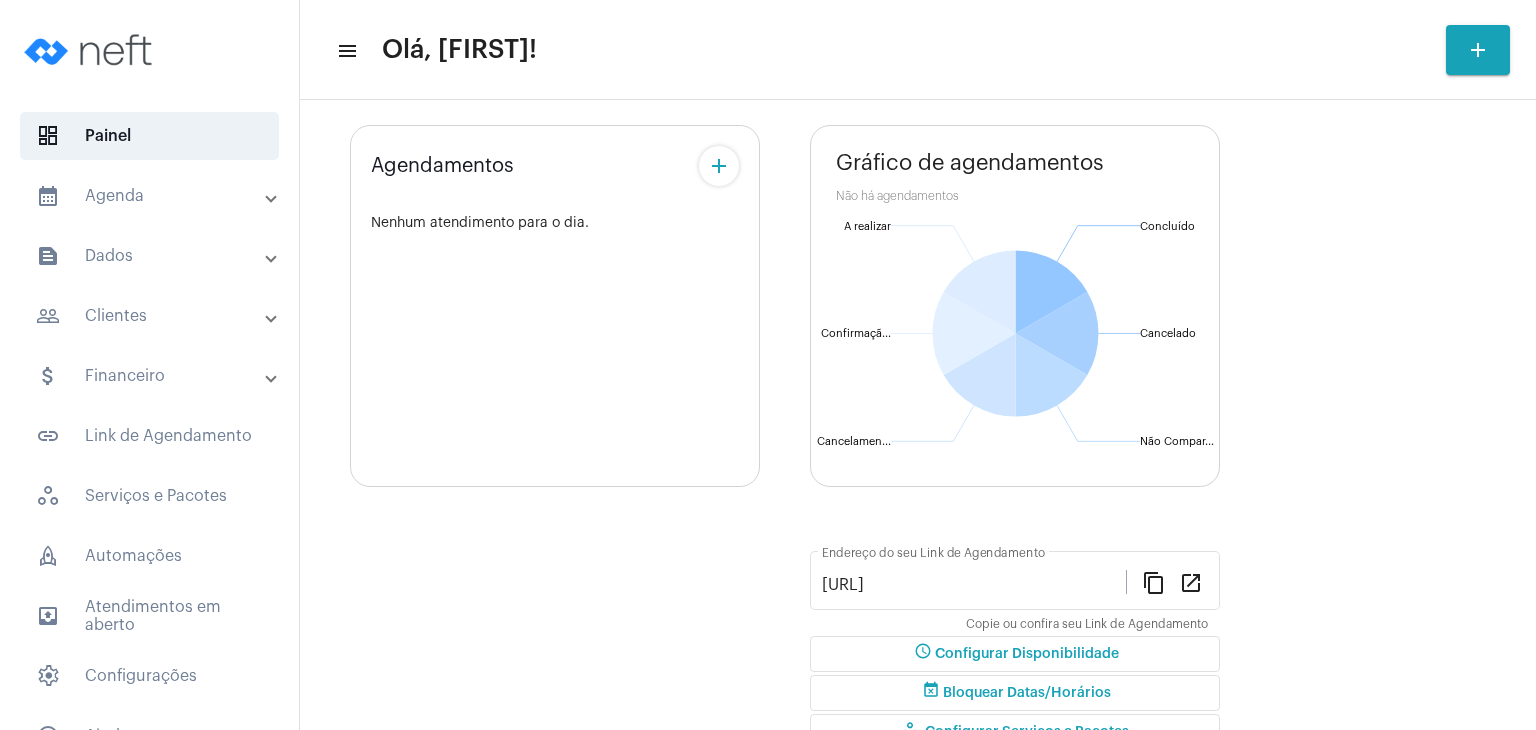 click on "schedule Configurar Disponibilidade" 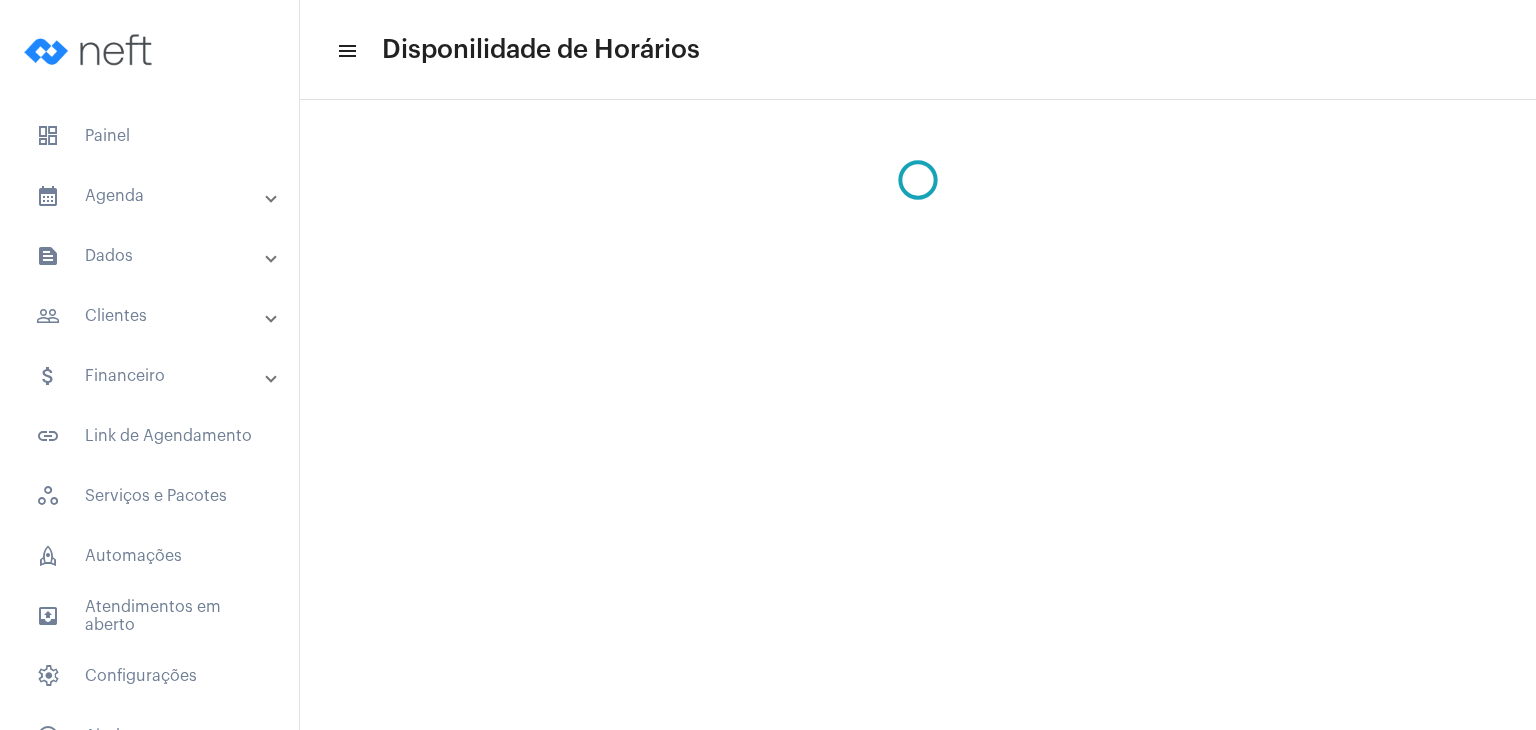 scroll, scrollTop: 0, scrollLeft: 0, axis: both 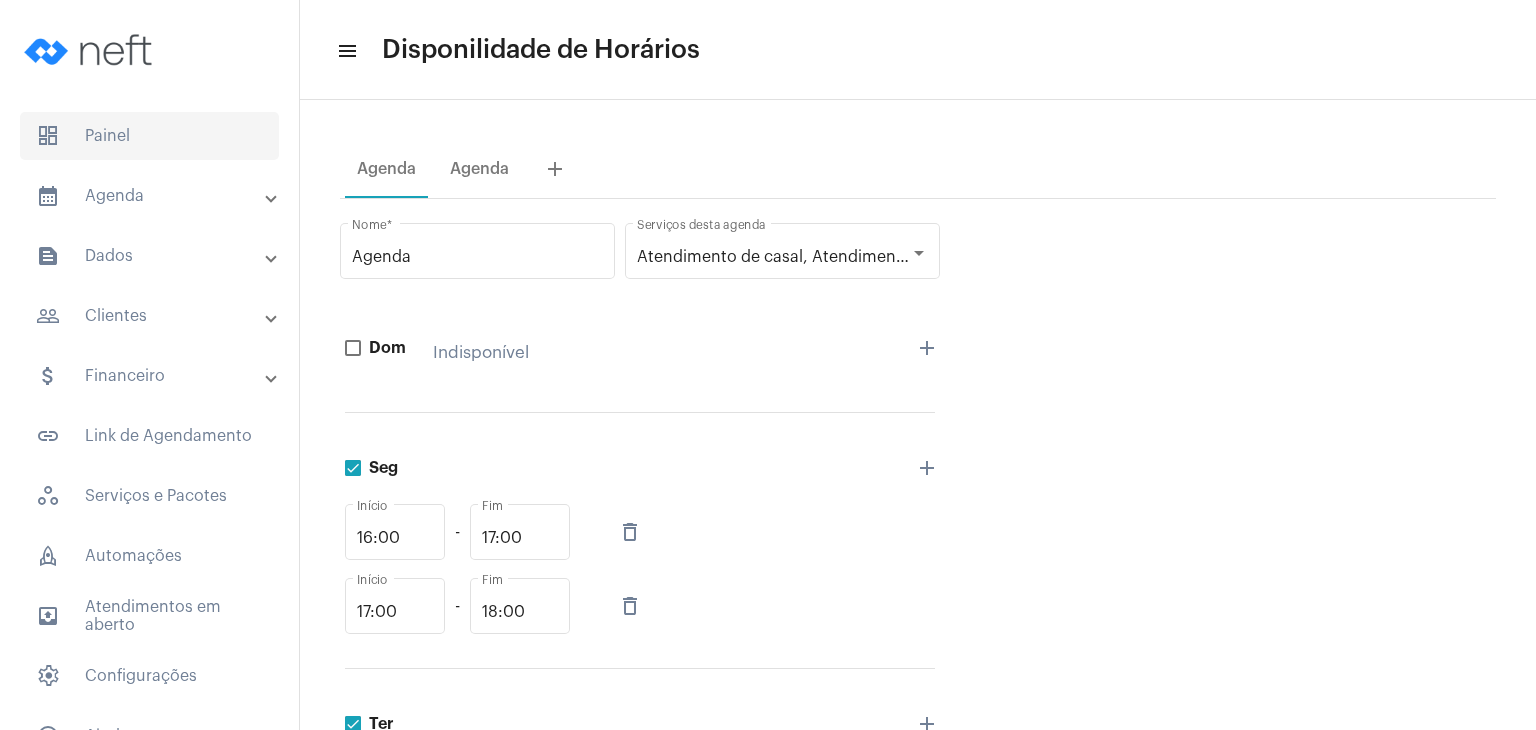 click on "dashboard   Painel" 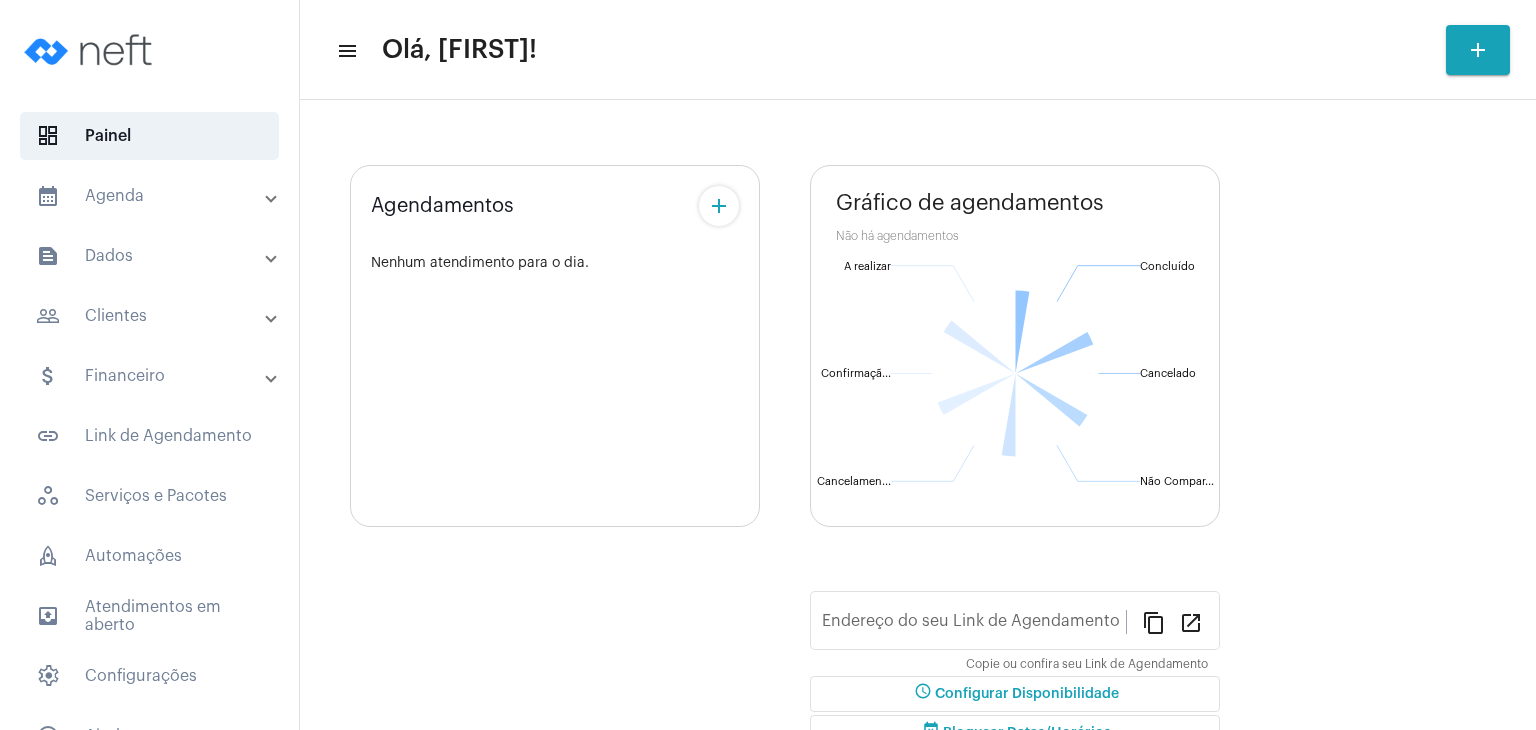 scroll, scrollTop: 276, scrollLeft: 0, axis: vertical 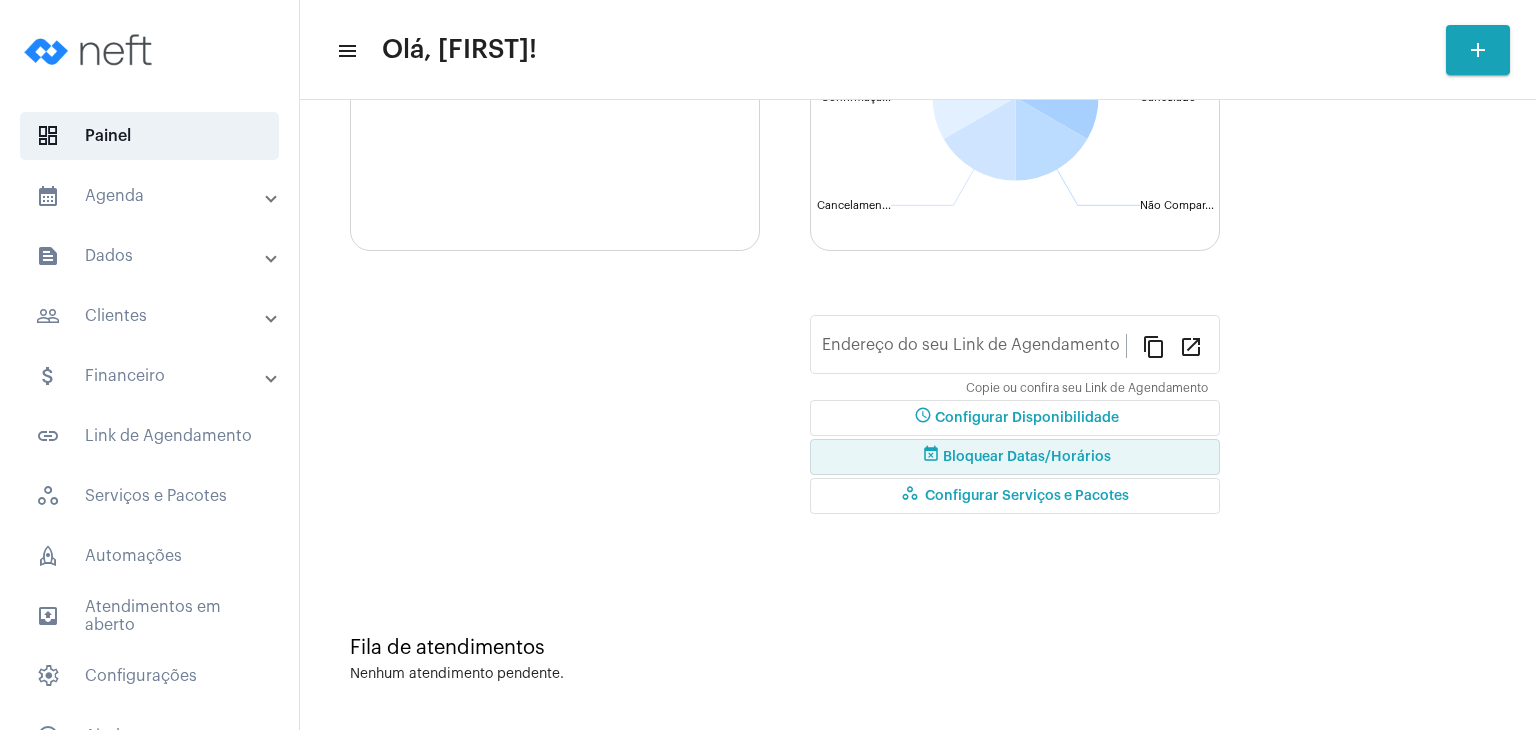 click on "event_busy Bloquear Datas/Horários" 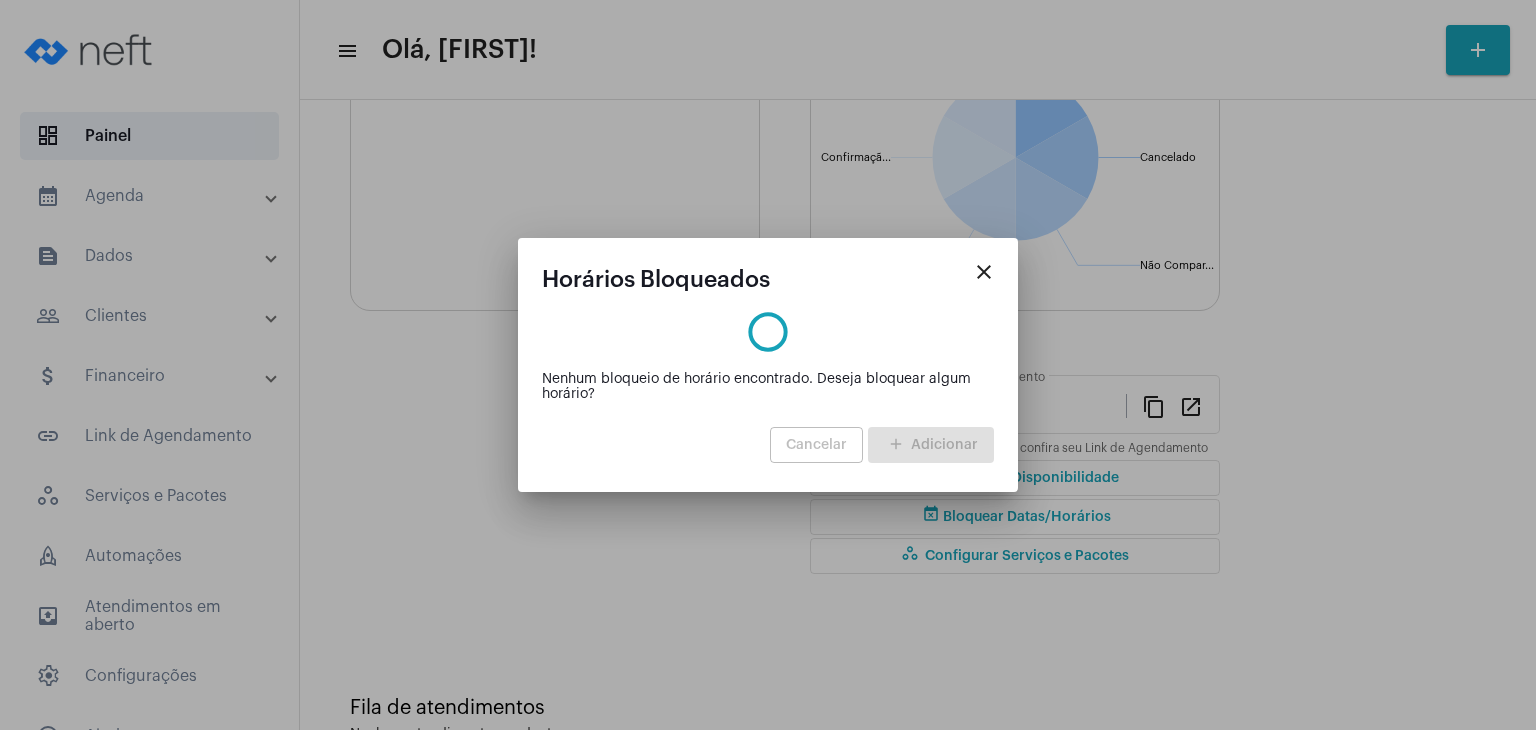scroll, scrollTop: 336, scrollLeft: 0, axis: vertical 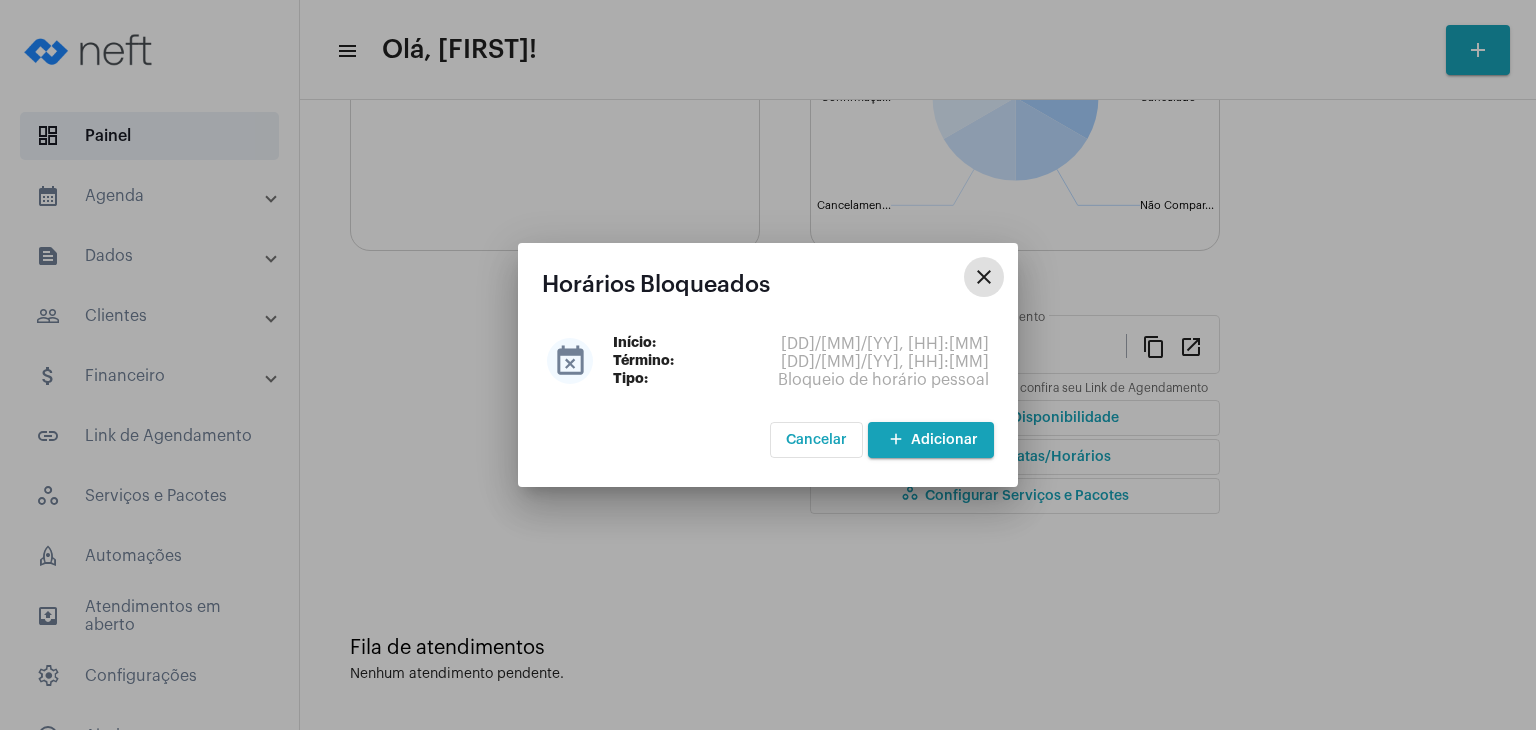 click on "add Adicionar" at bounding box center [931, 440] 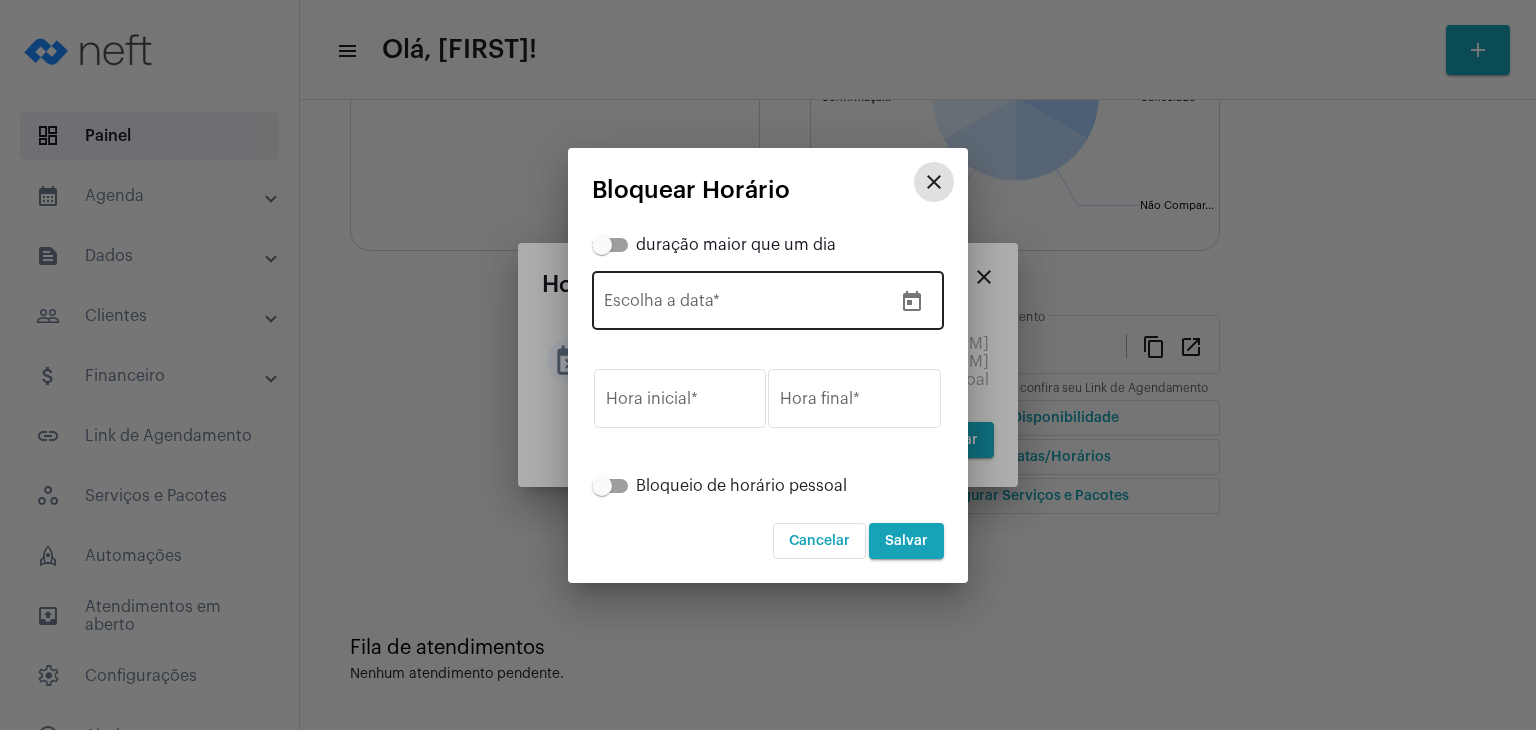 click 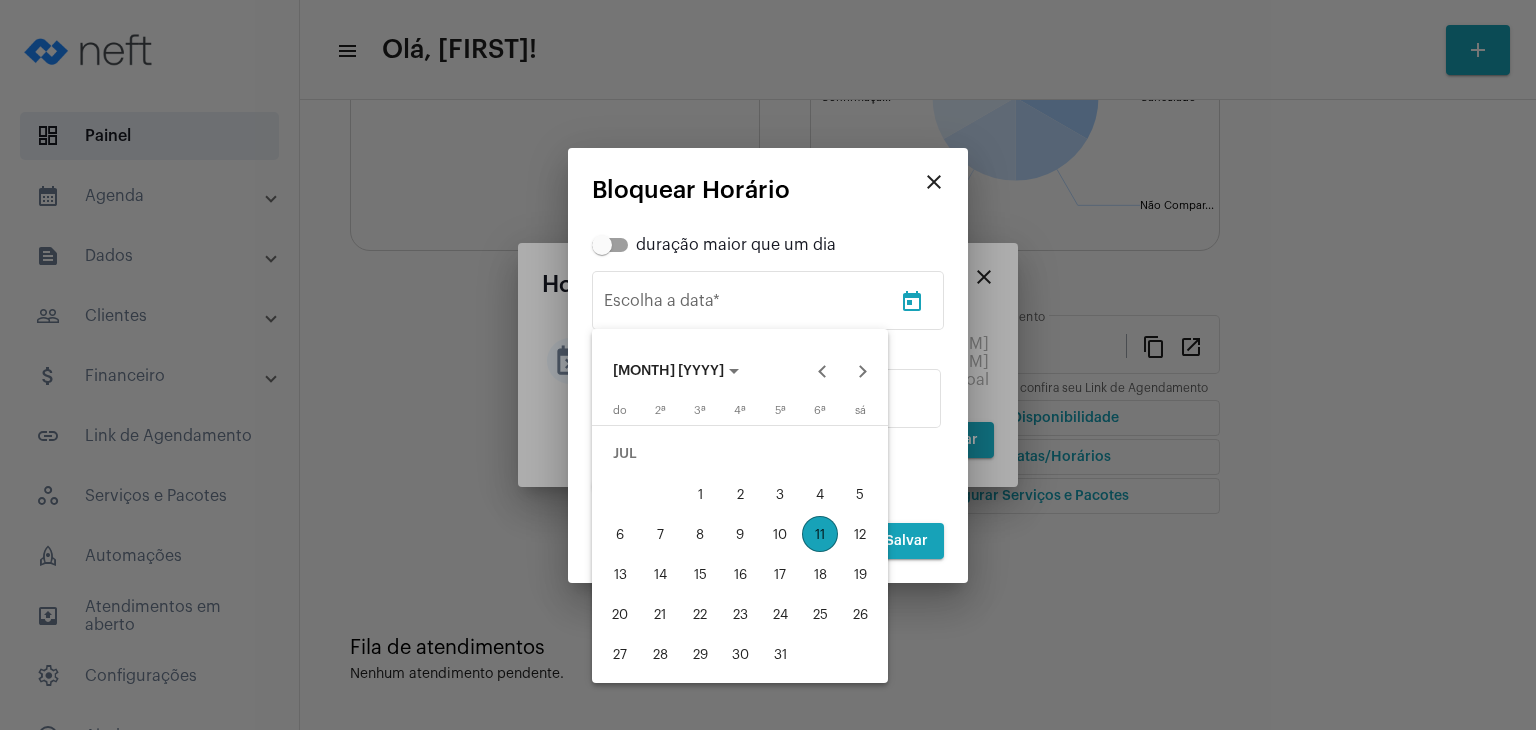 click on "15" at bounding box center (700, 574) 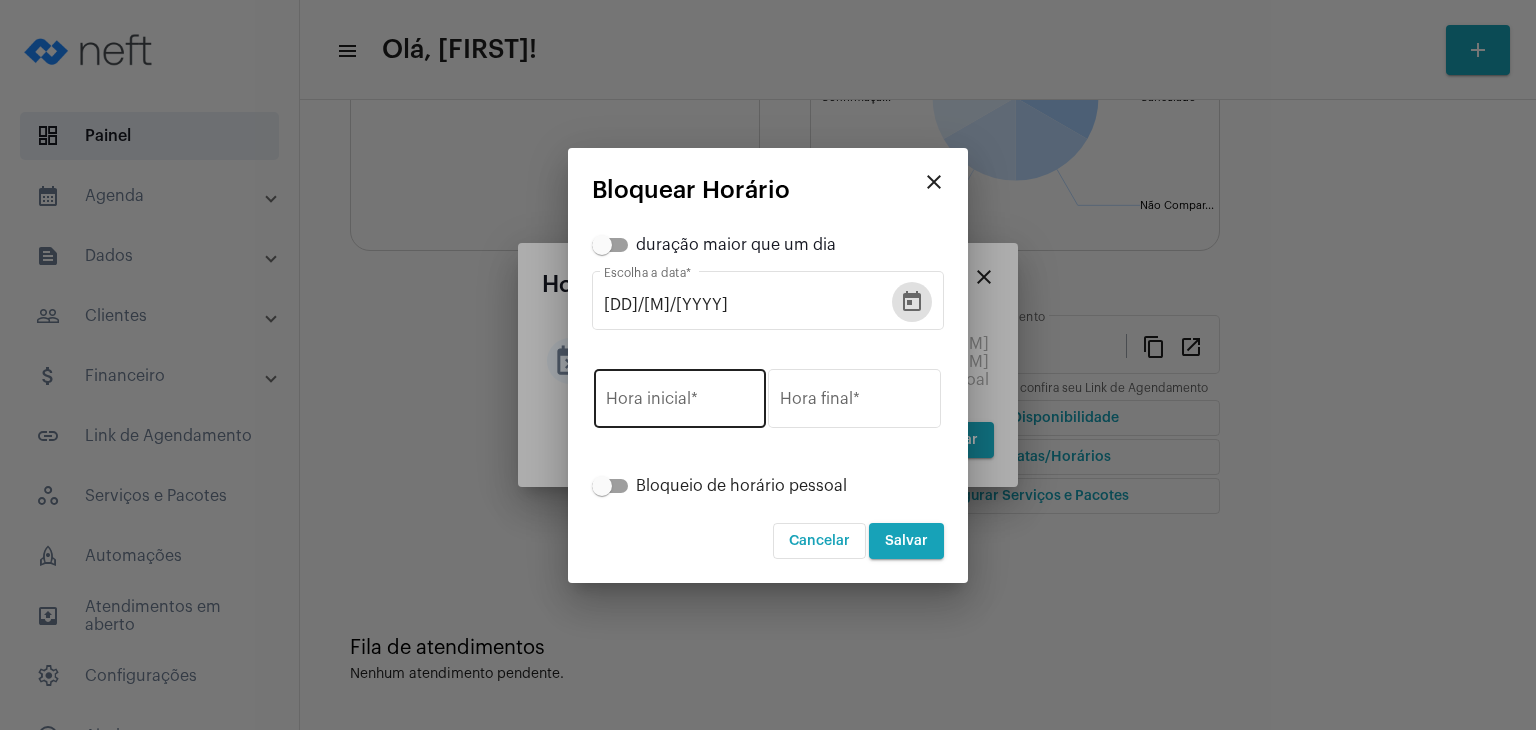 click on "Hora inicial  *" at bounding box center (680, 403) 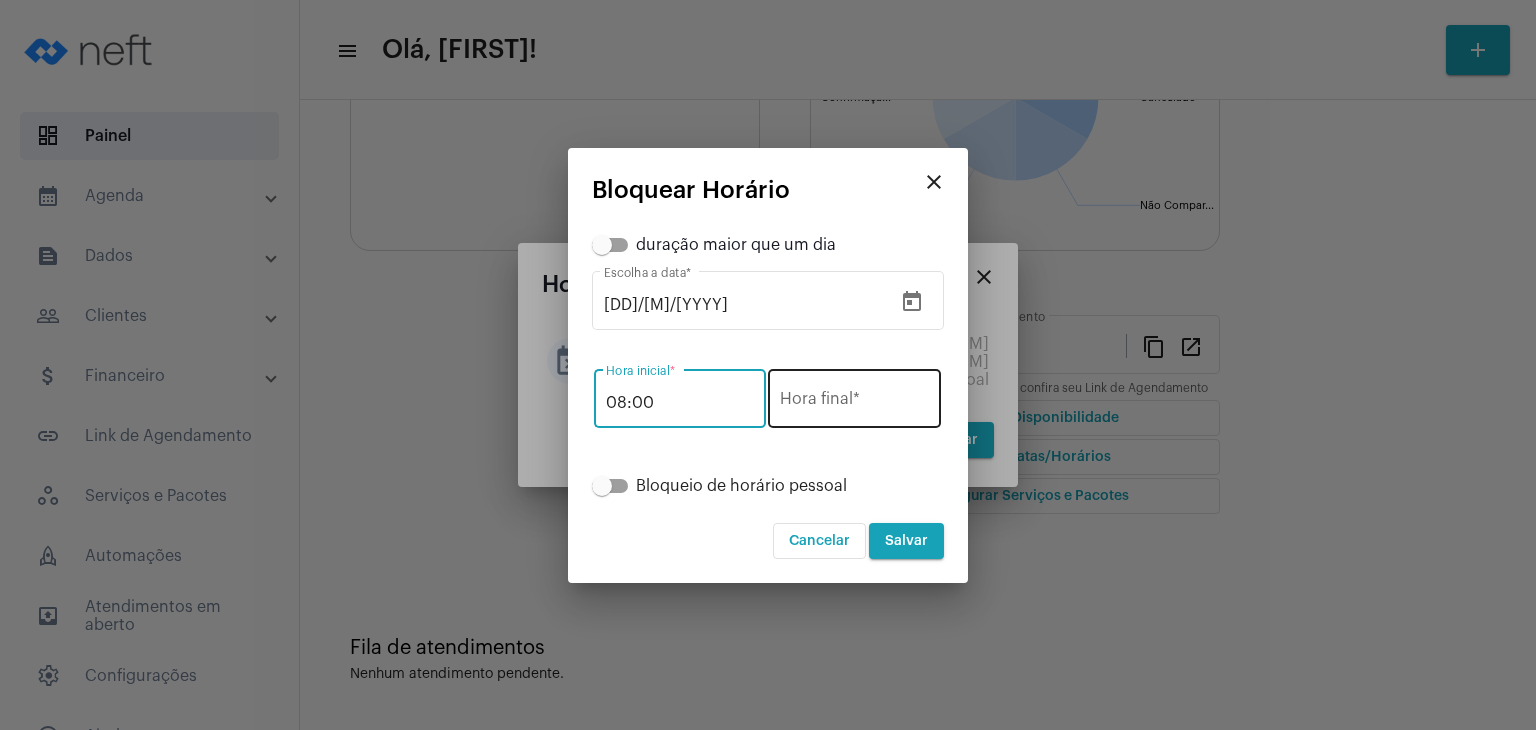 type on "08:00" 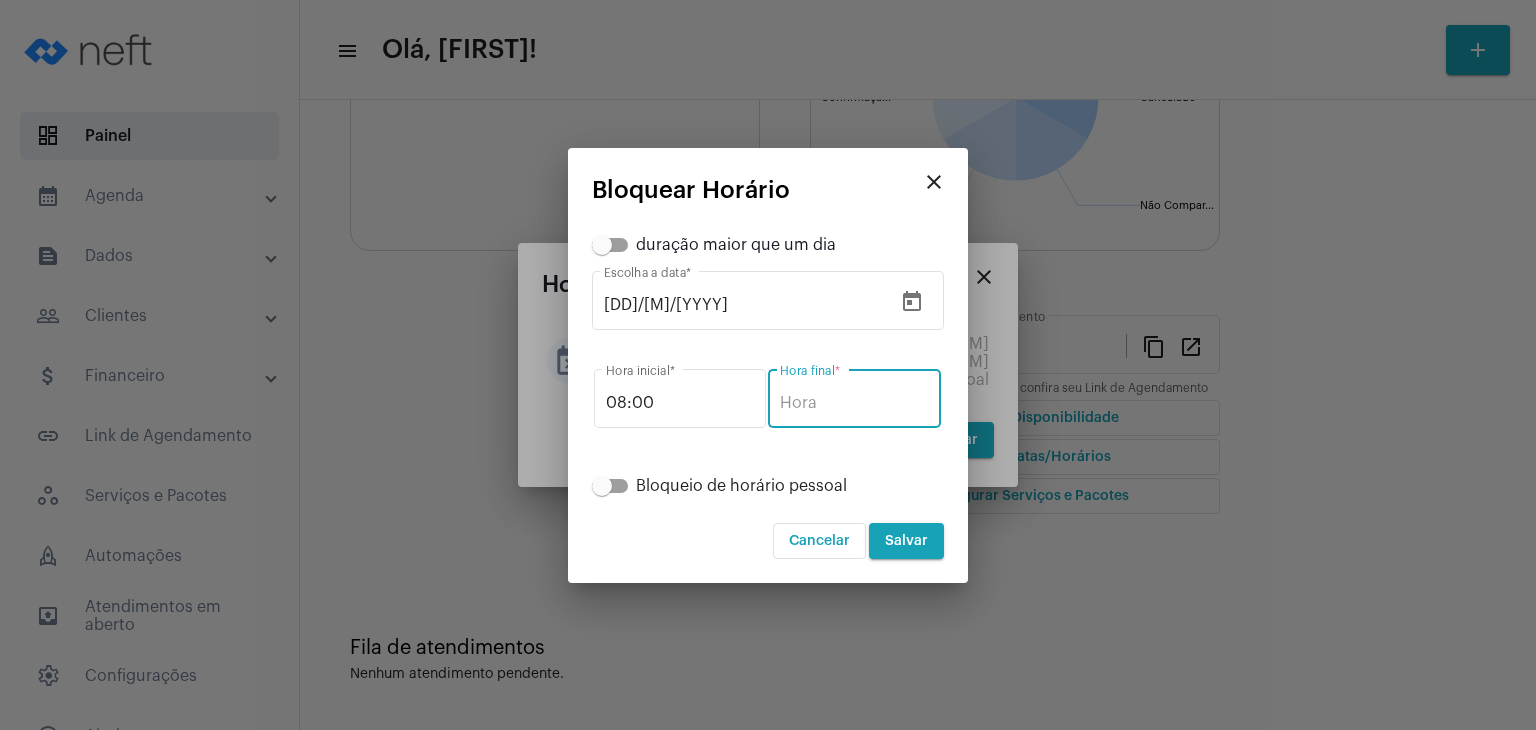 click on "Hora final  *" at bounding box center [854, 403] 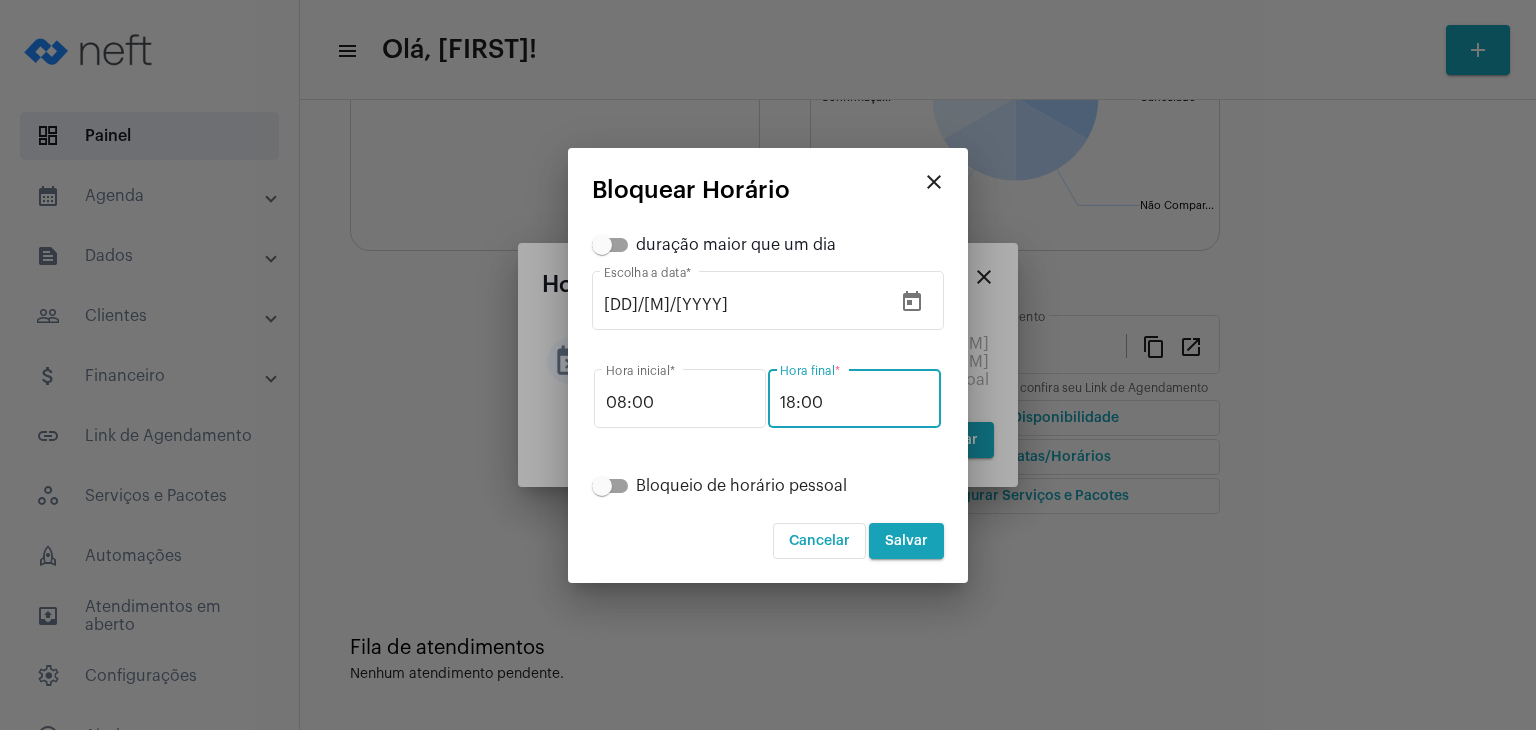 type on "18:00" 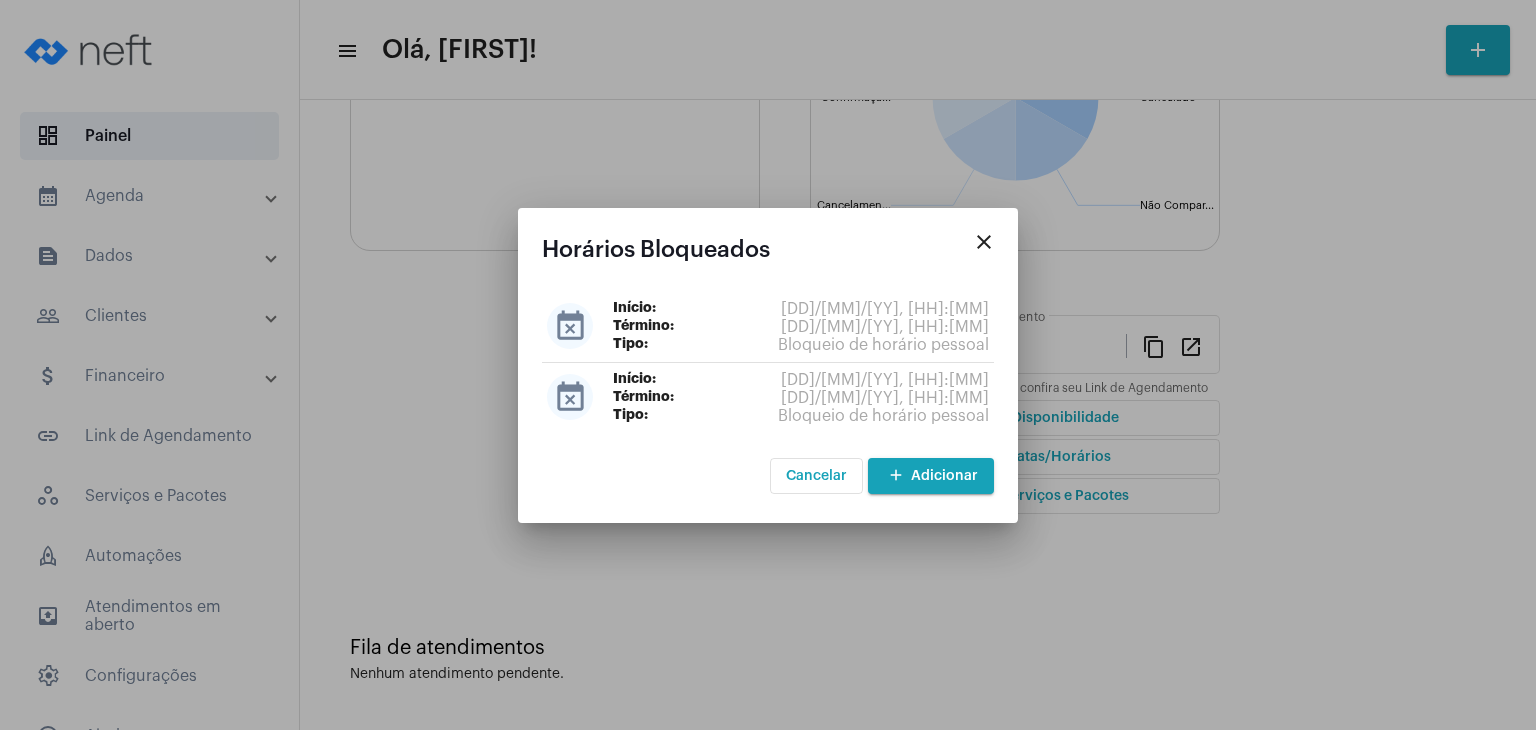 click on "add Adicionar" at bounding box center (931, 476) 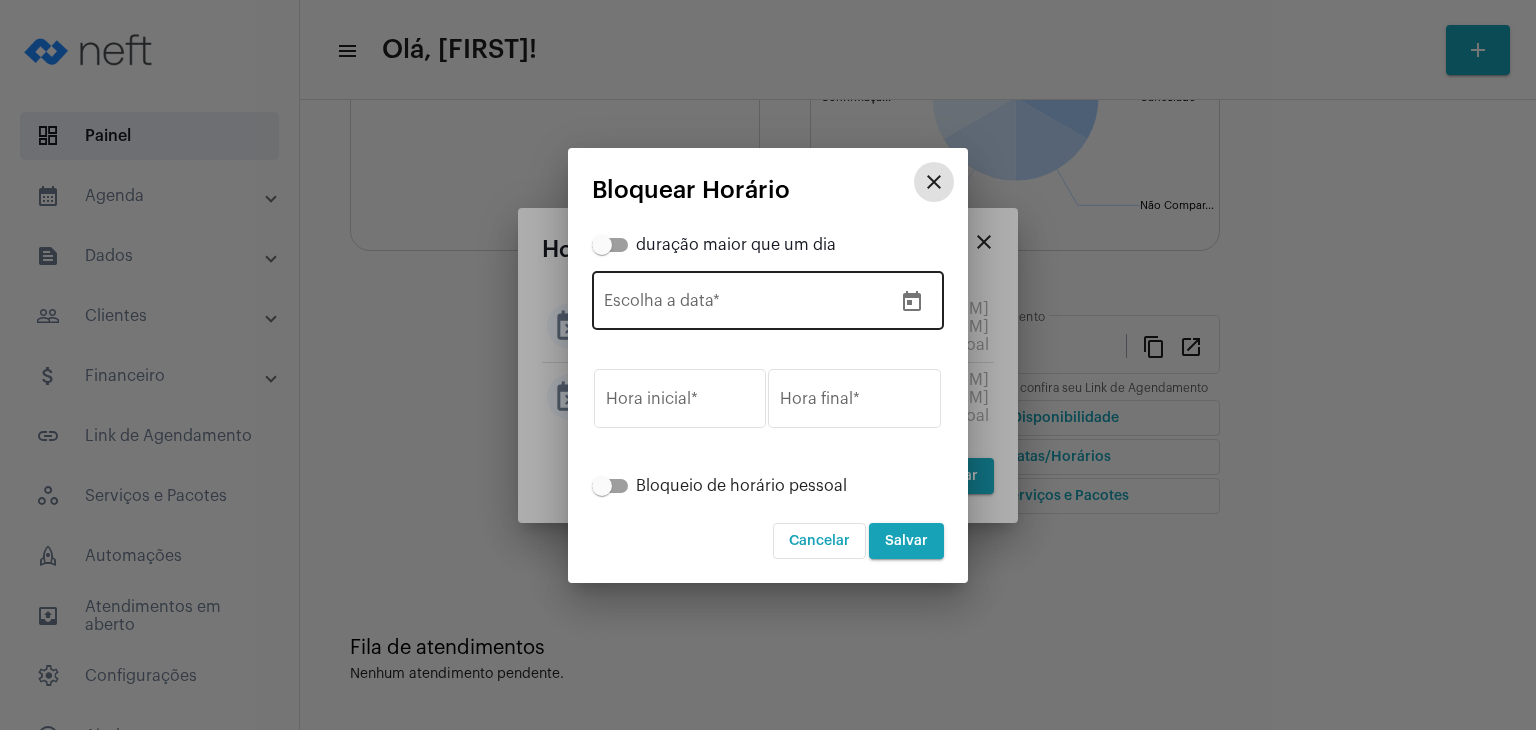 click 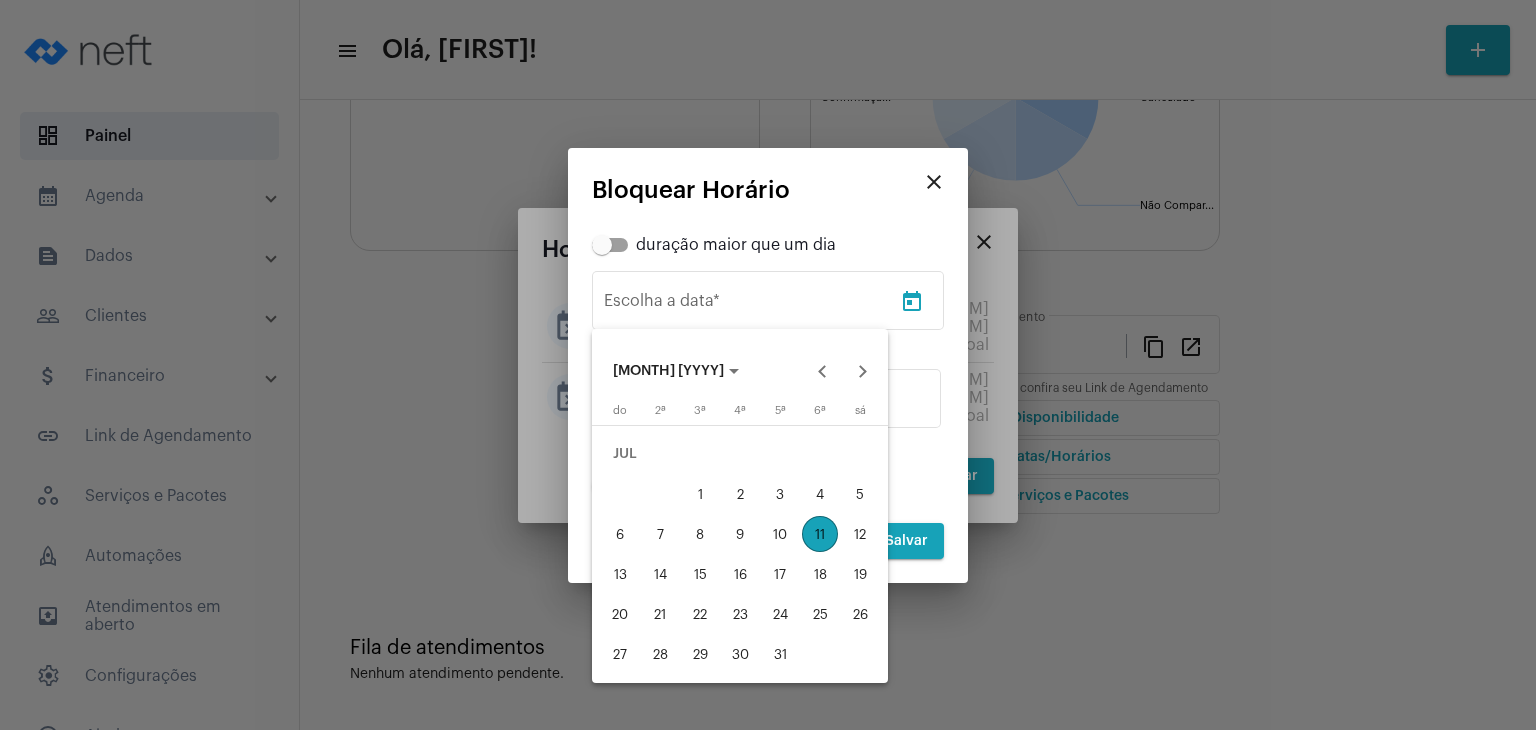 click at bounding box center (768, 365) 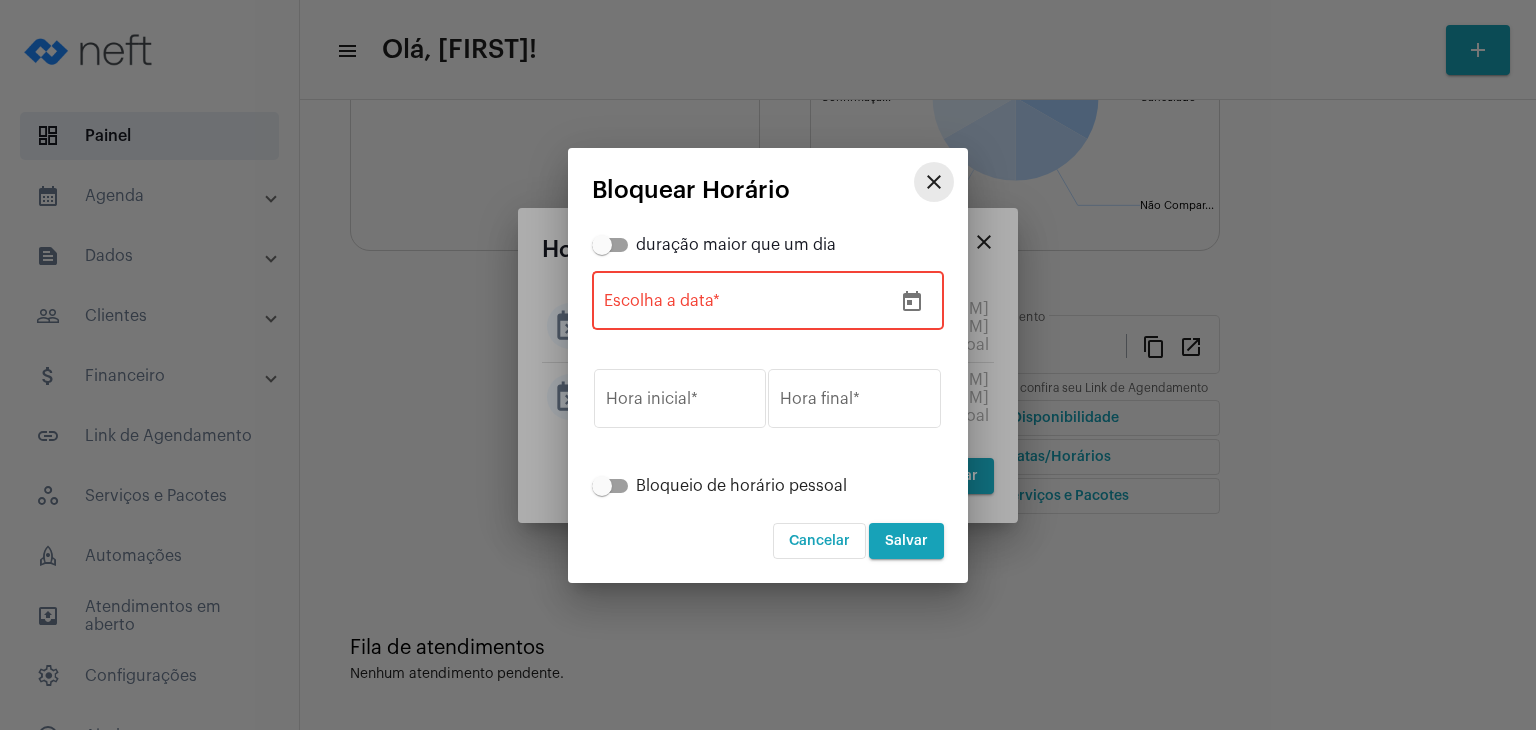 click on "close" at bounding box center [934, 182] 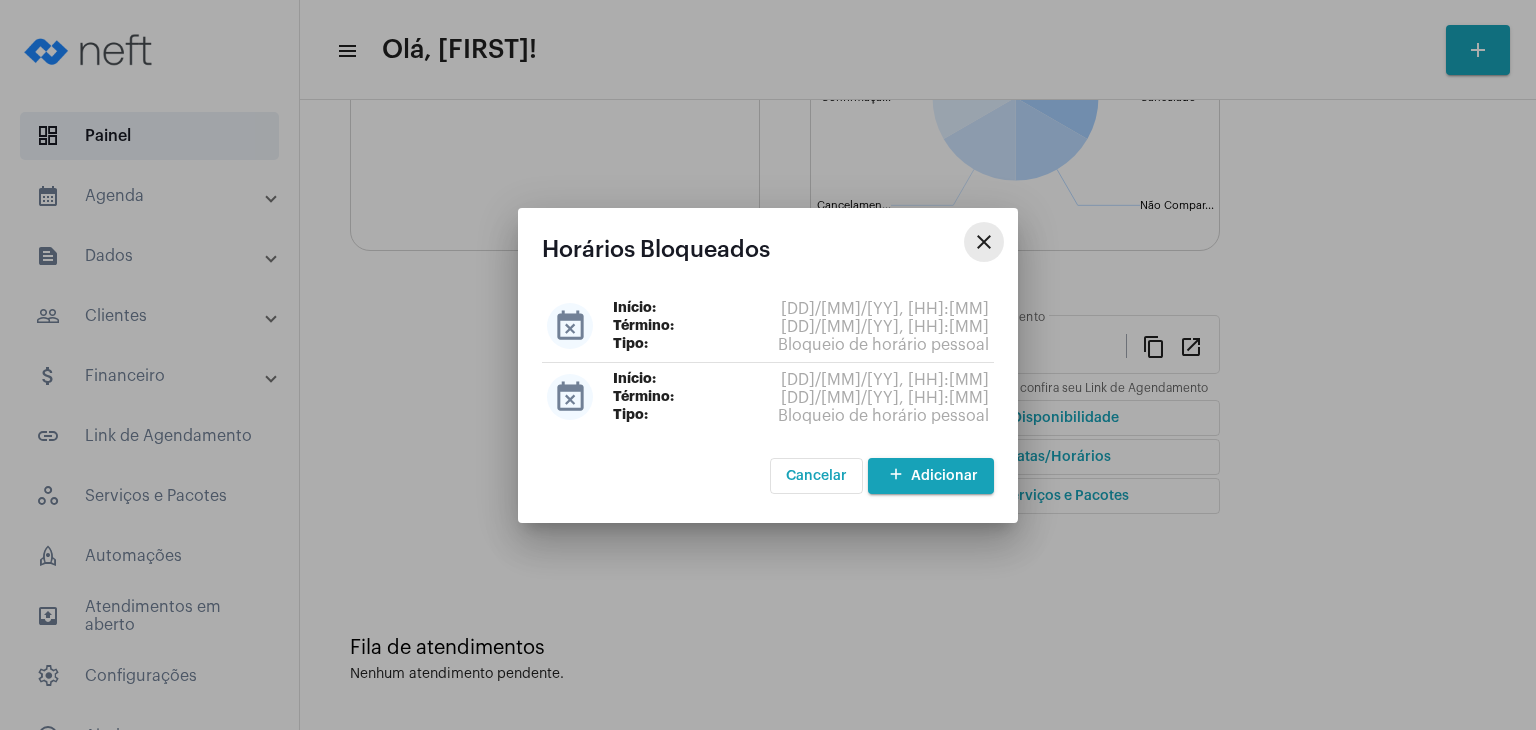 click on "close" at bounding box center (984, 242) 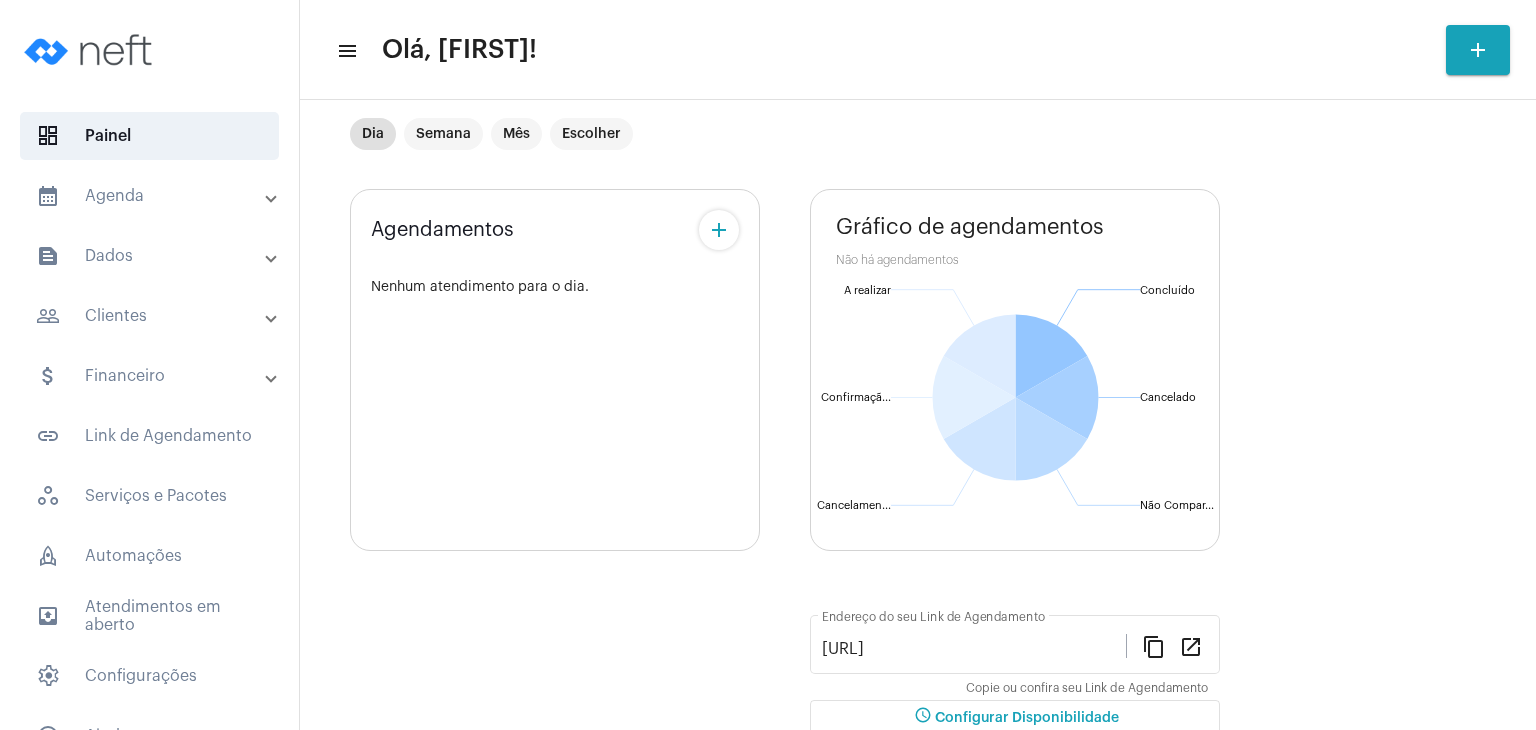 scroll, scrollTop: 0, scrollLeft: 0, axis: both 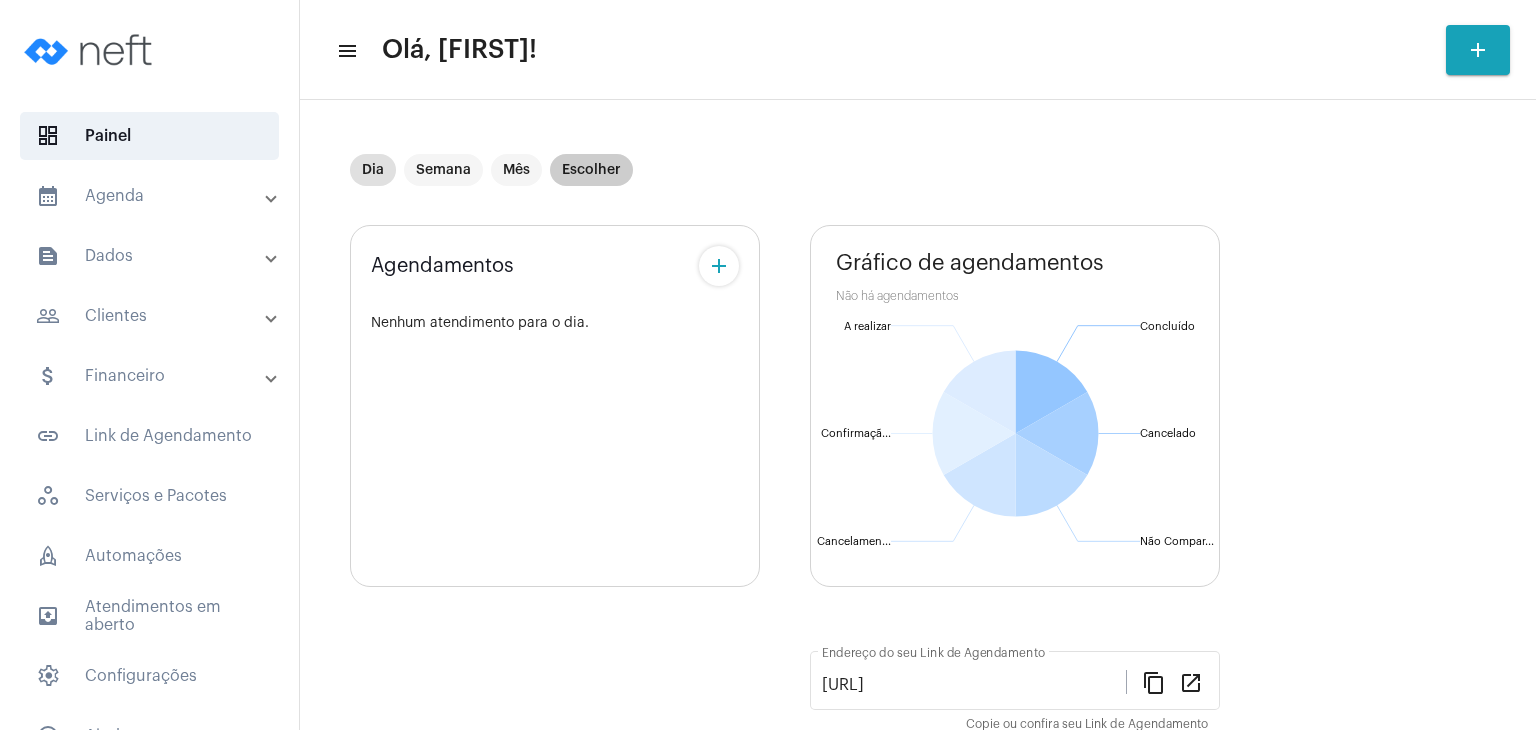 click on "Escolher" at bounding box center (591, 170) 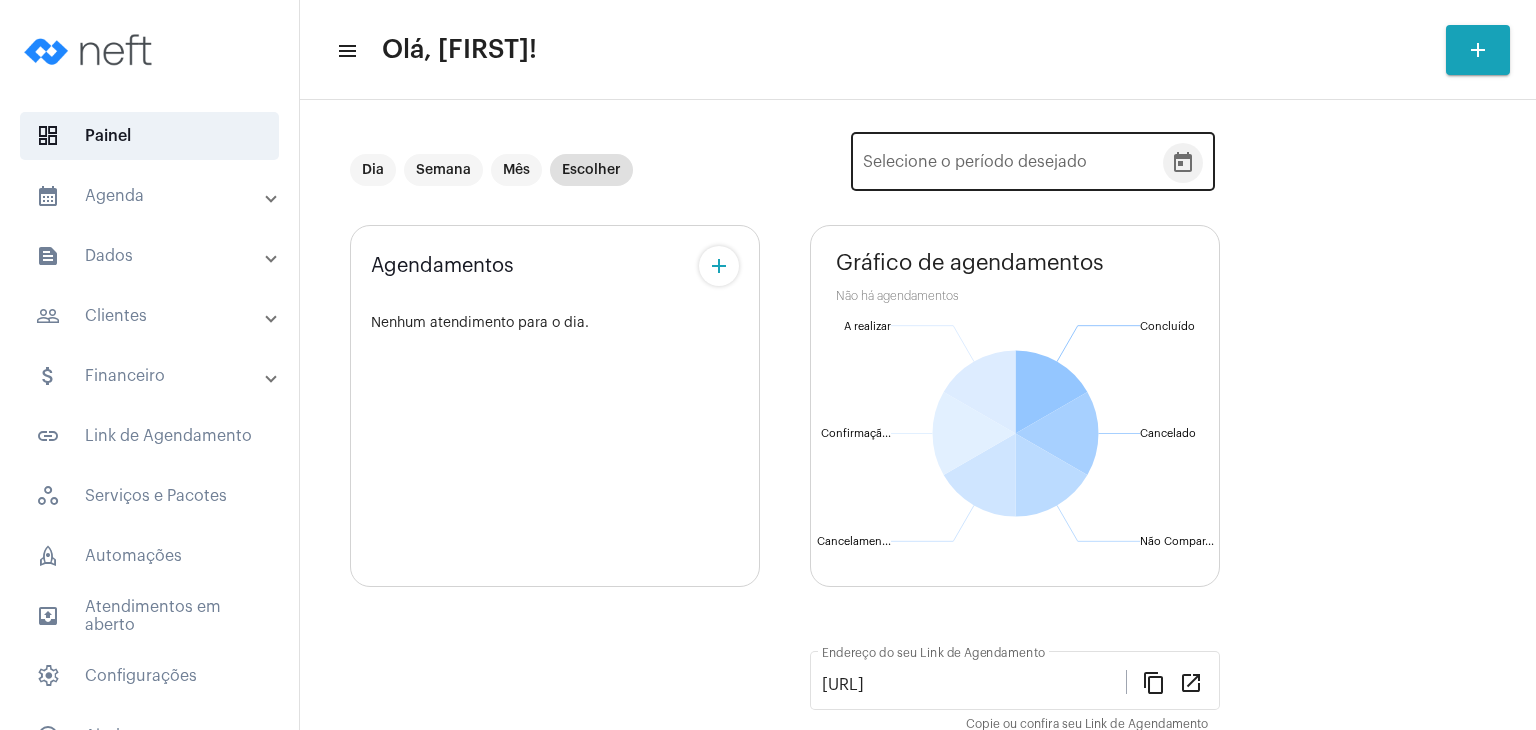 click 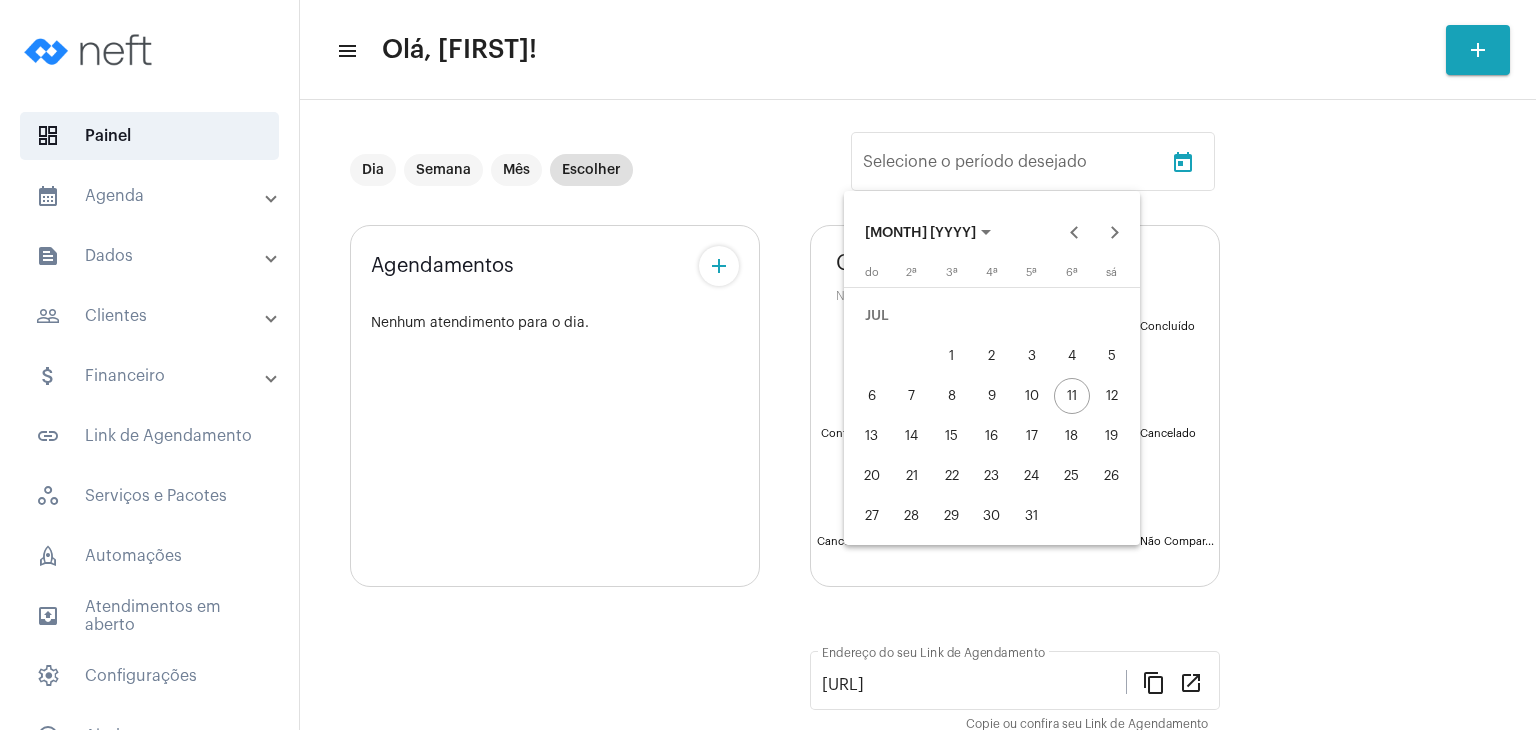 click on "13" at bounding box center [872, 436] 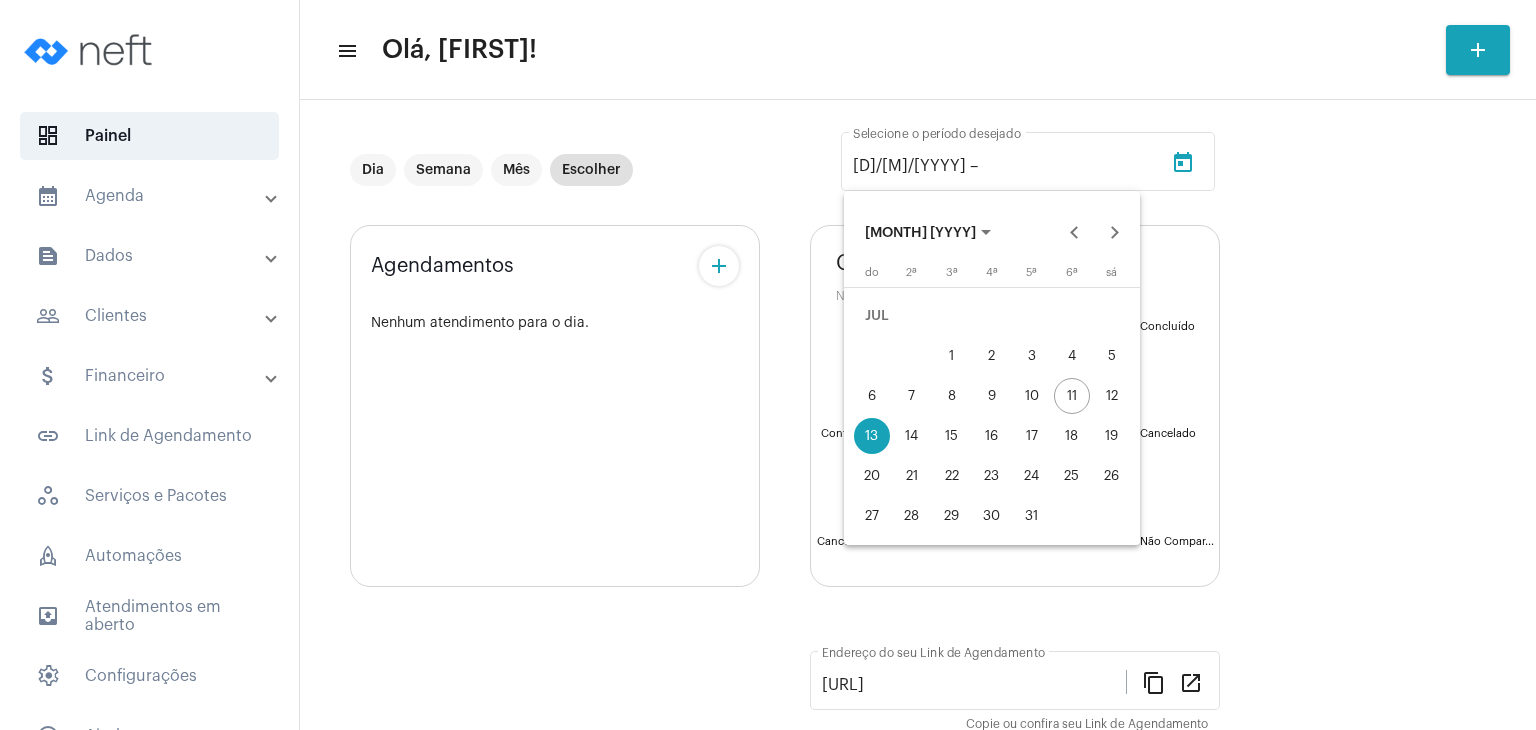 click at bounding box center [768, 365] 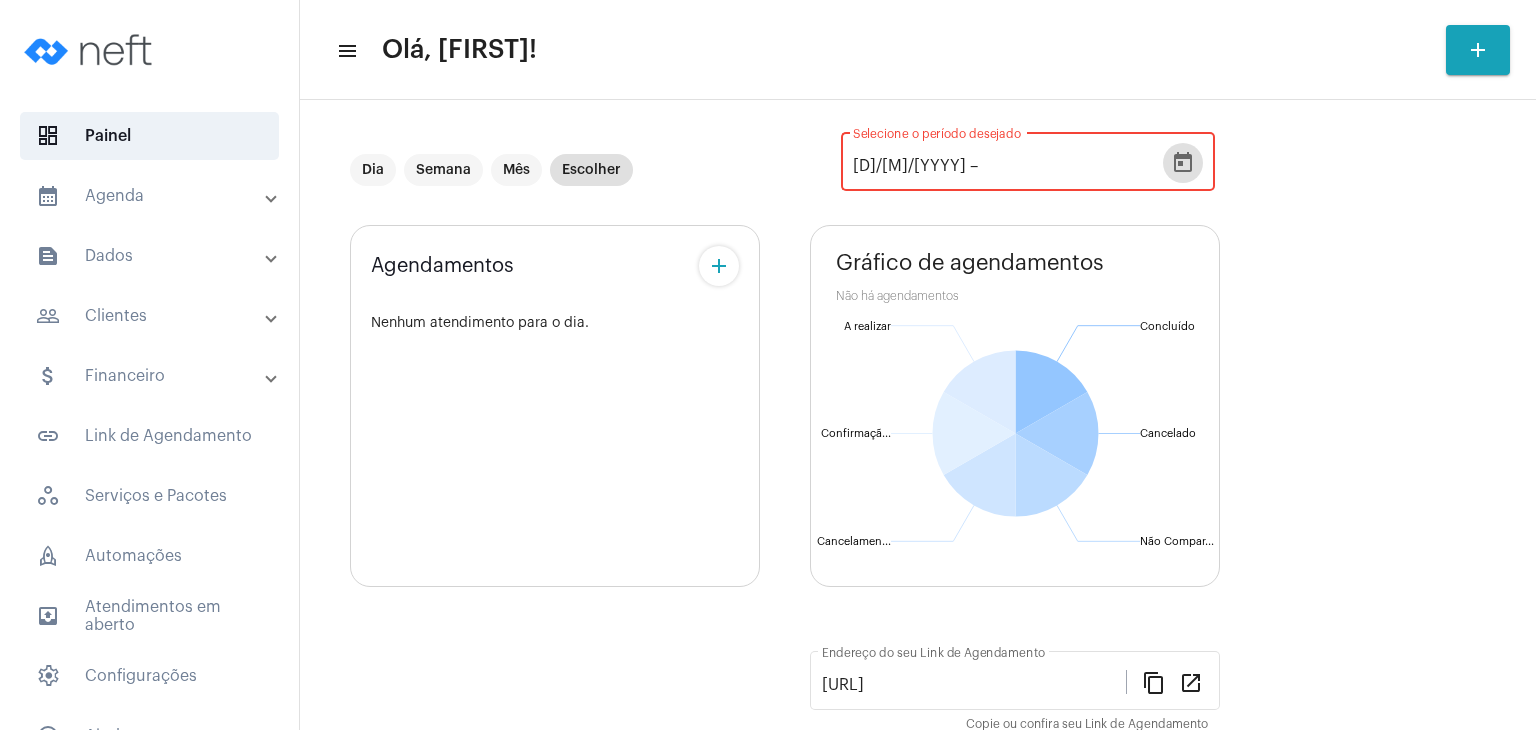 click on "people_outline  Clientes" at bounding box center (151, 316) 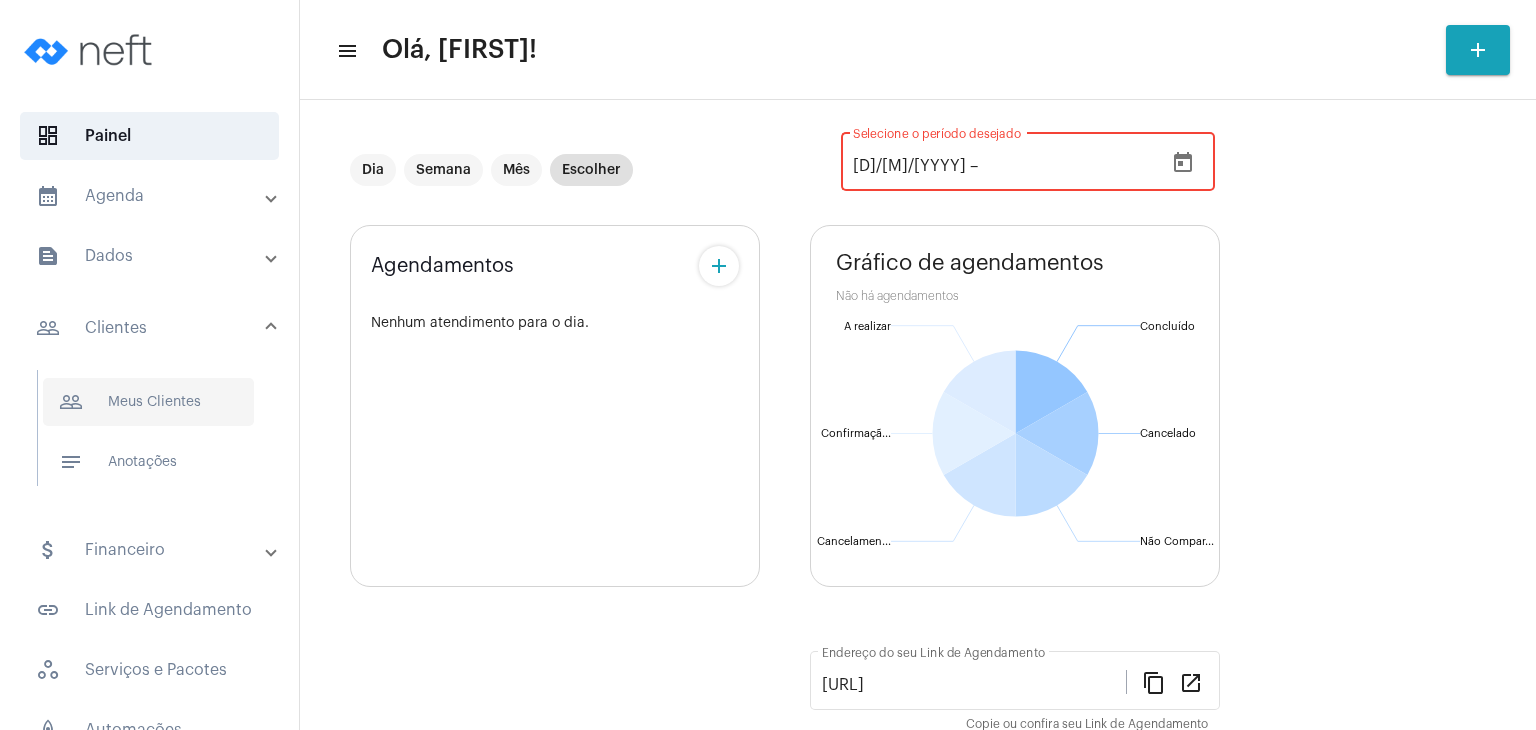 click on "people_outline  Meus Clientes" at bounding box center (148, 402) 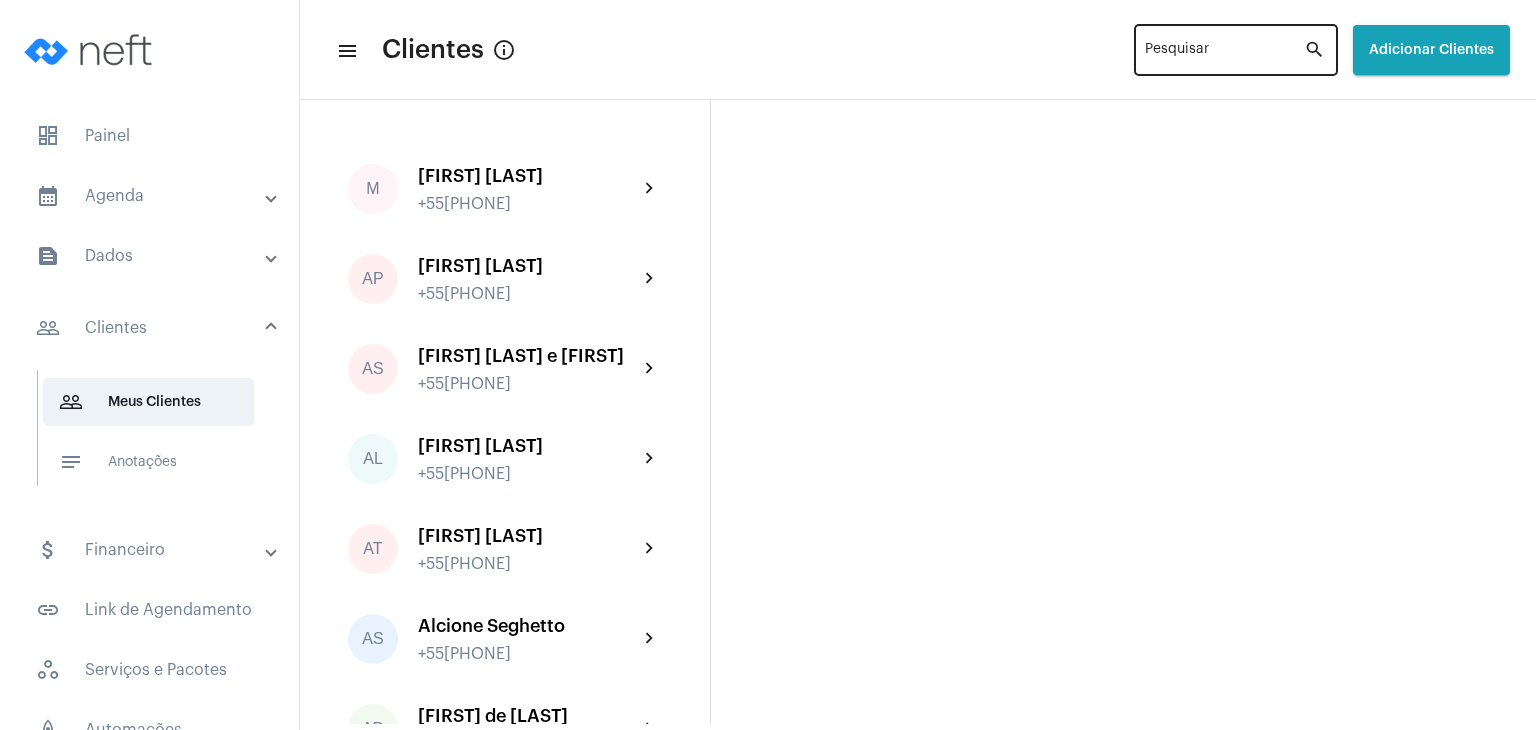 click on "Pesquisar" at bounding box center (1224, 54) 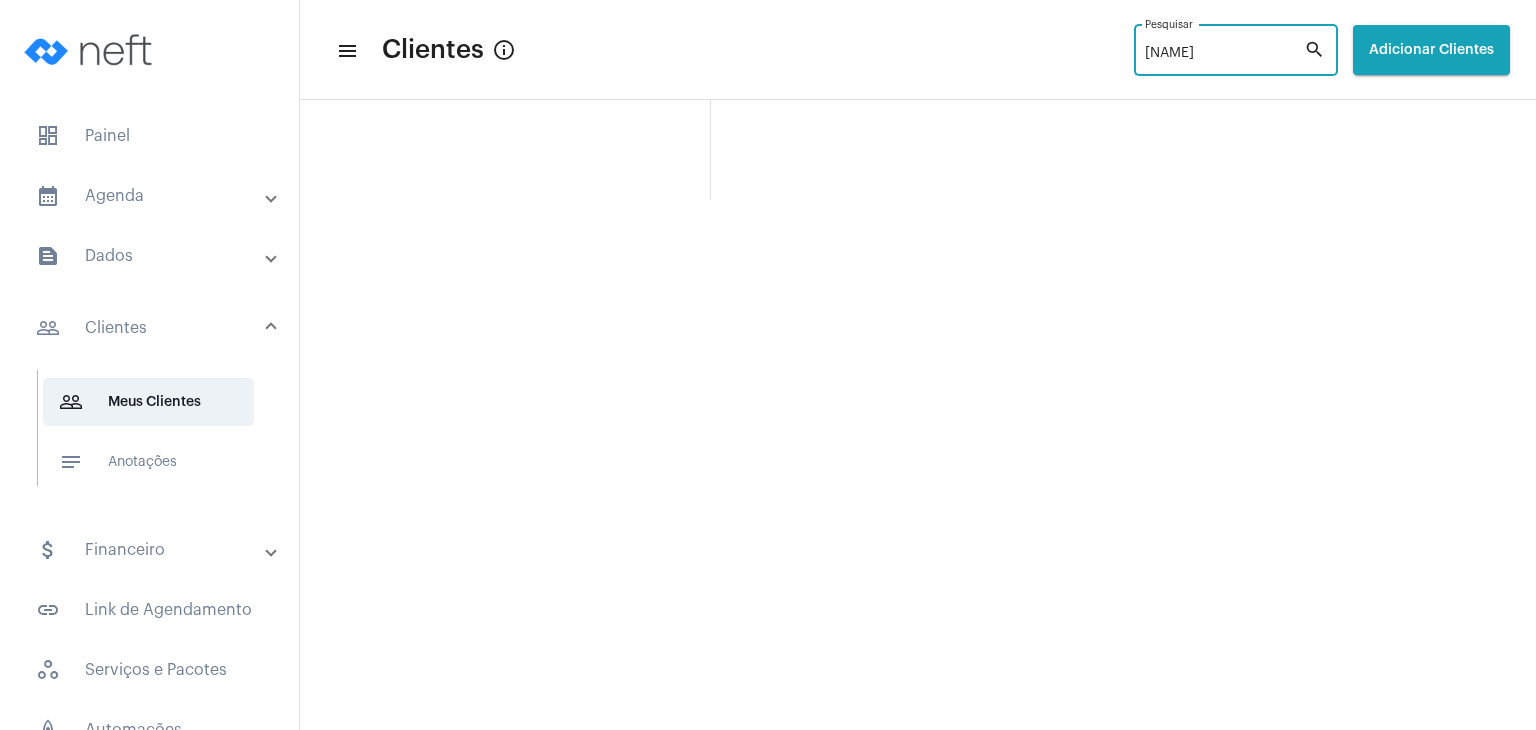 drag, startPoint x: 1224, startPoint y: 56, endPoint x: 1300, endPoint y: 41, distance: 77.46612 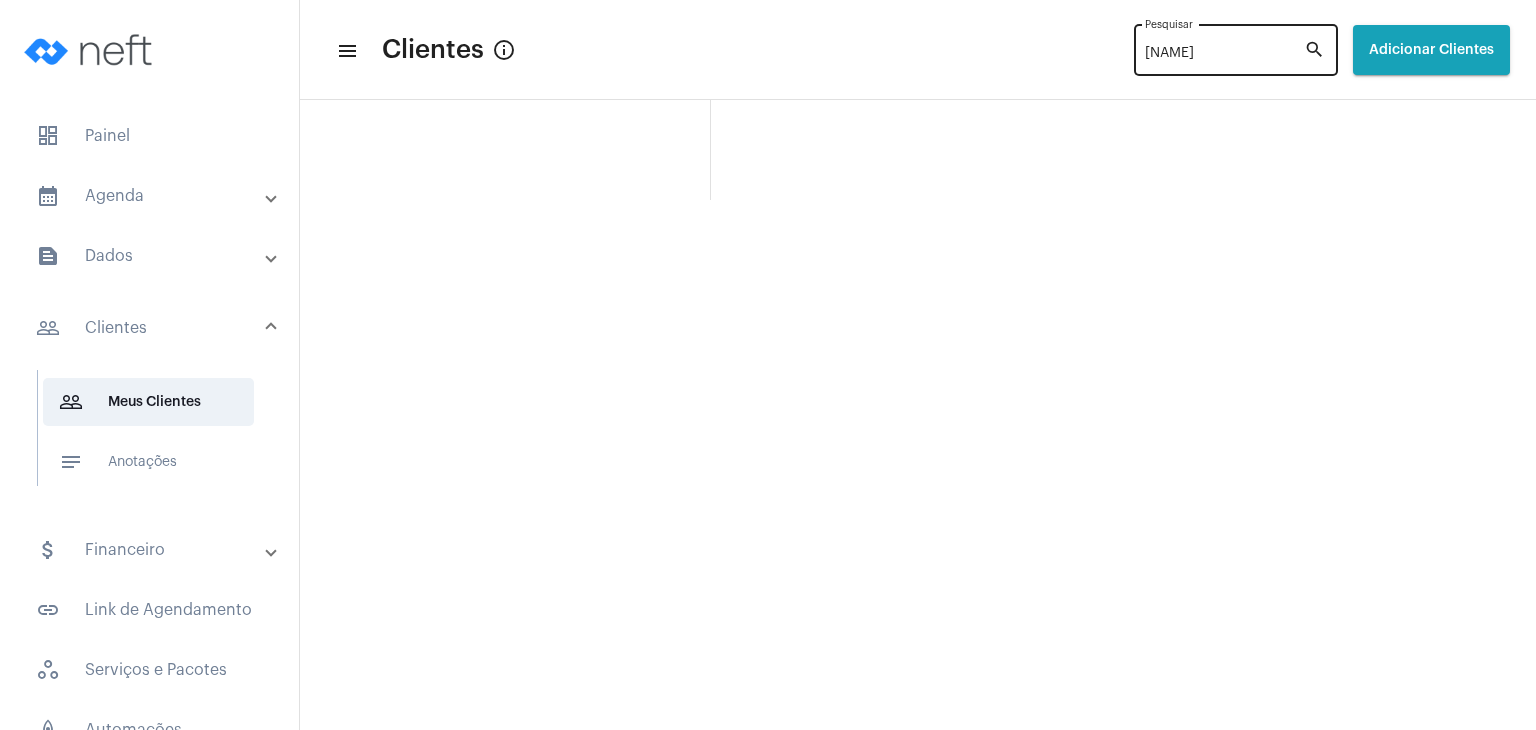 click on "search" 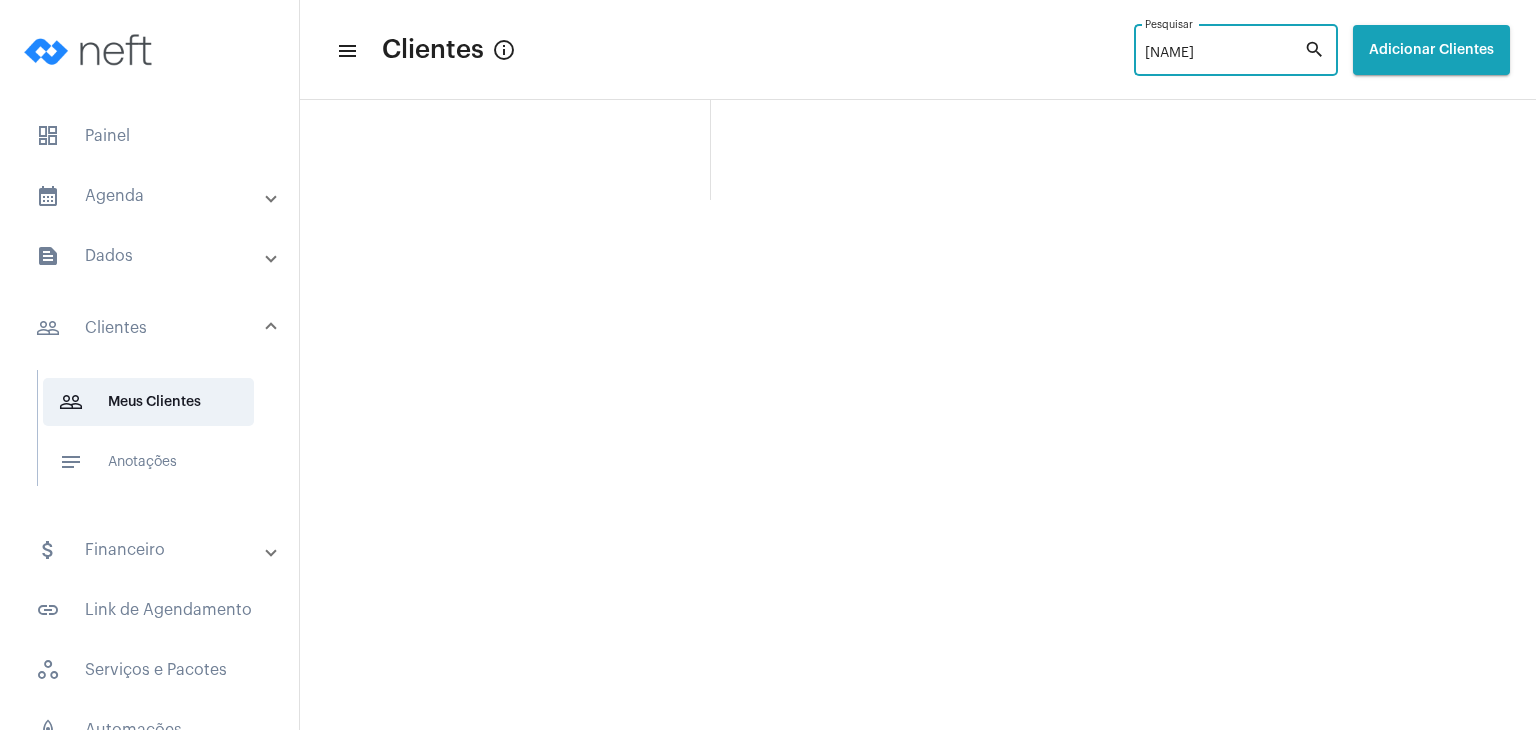 click on "search" 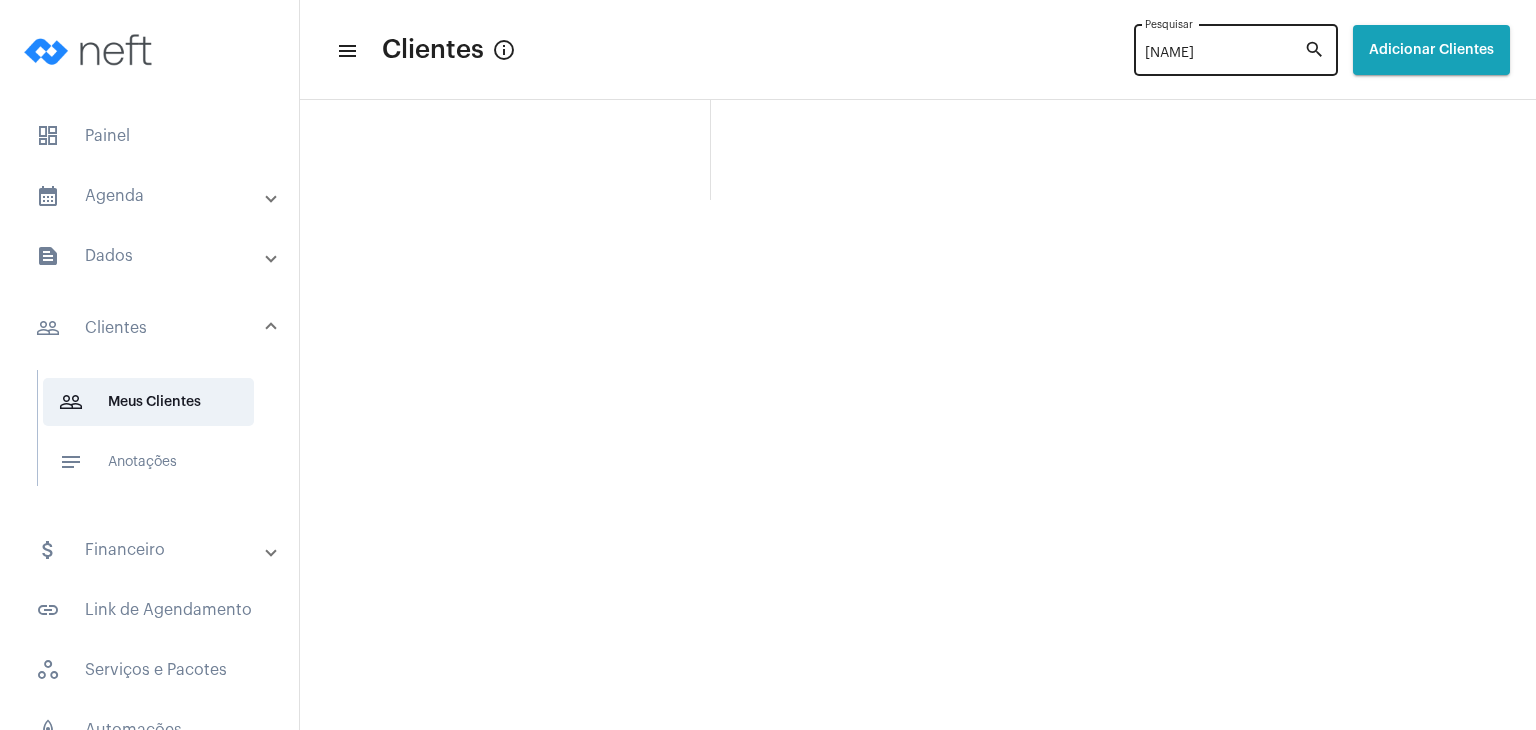 click on "search" 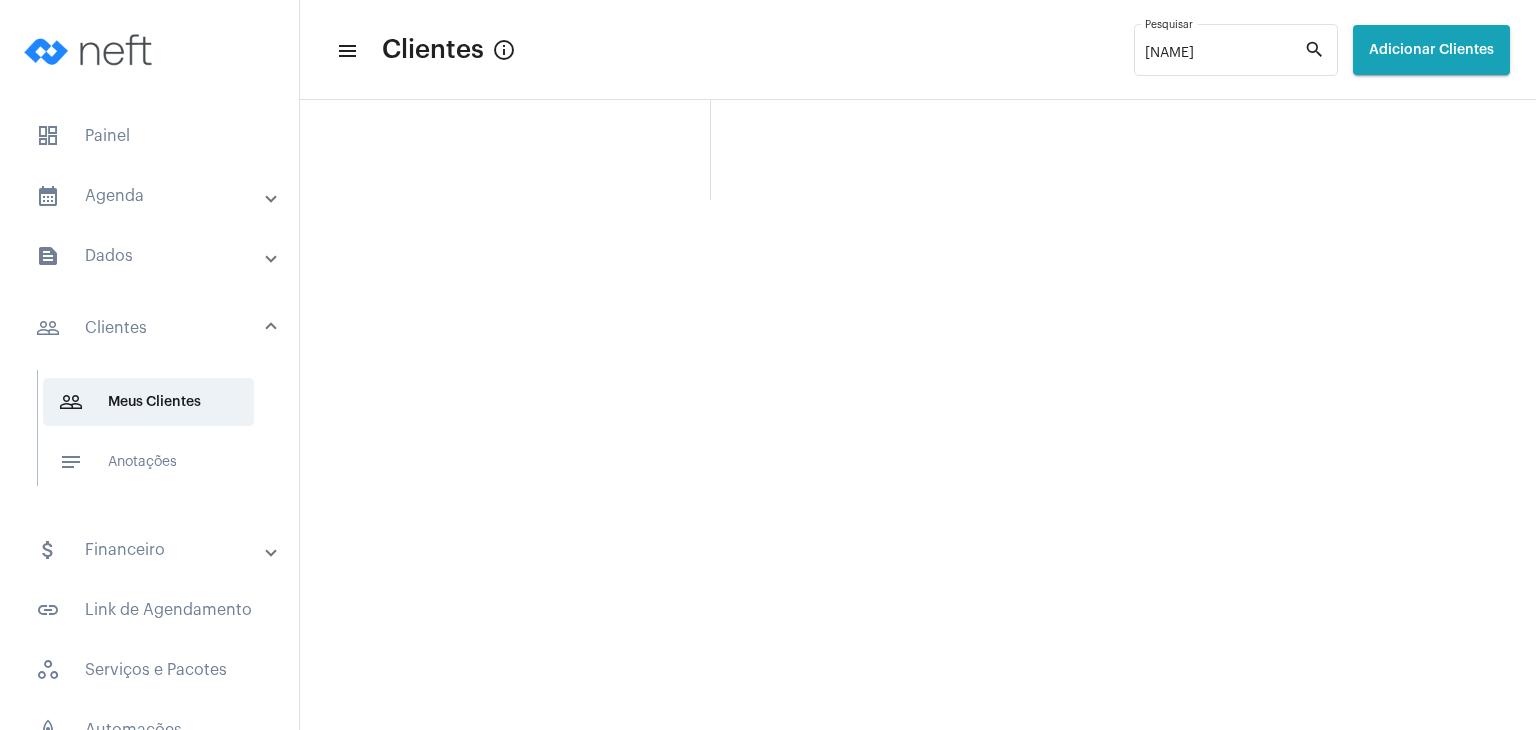 drag, startPoint x: 1312, startPoint y: 54, endPoint x: 1138, endPoint y: 81, distance: 176.08237 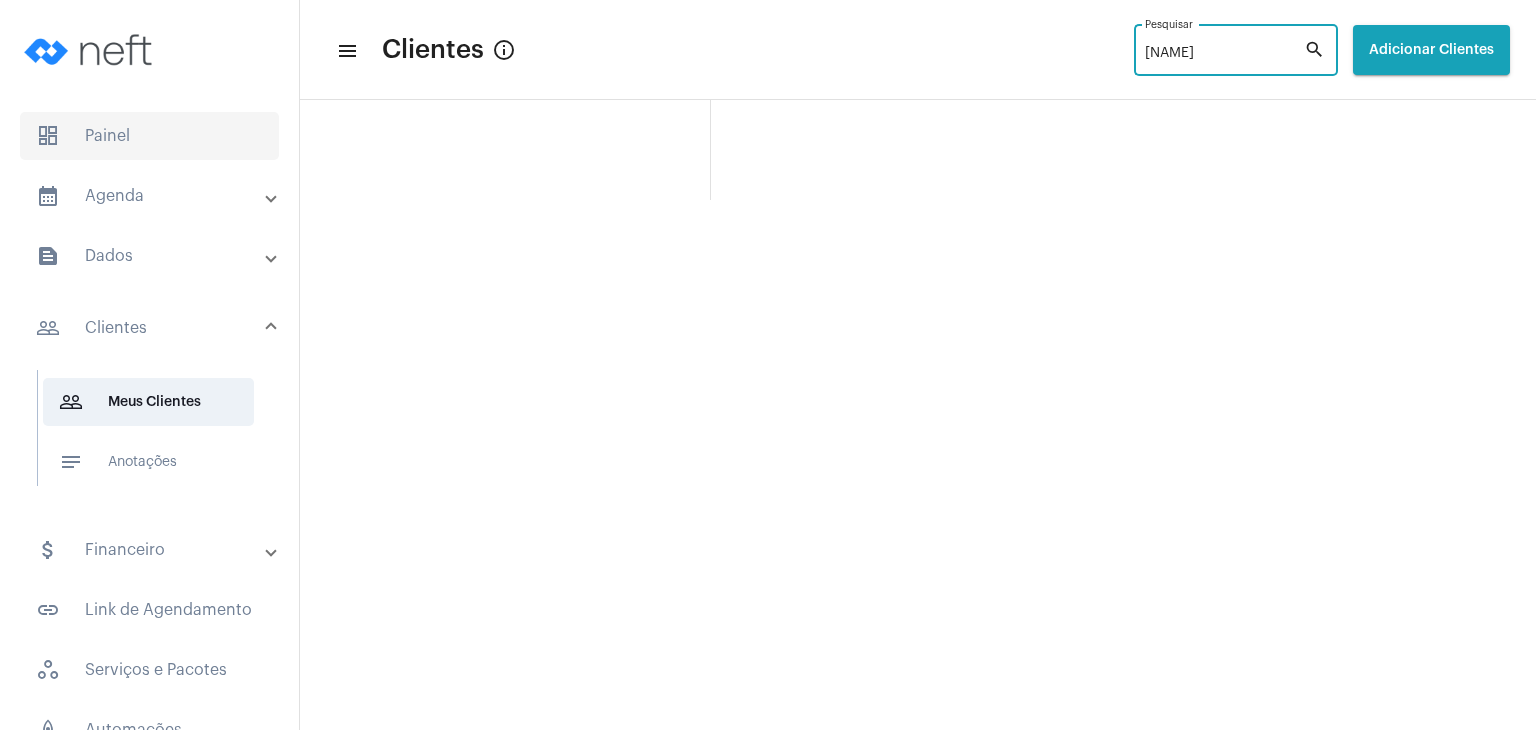 click on "dashboard   Painel" 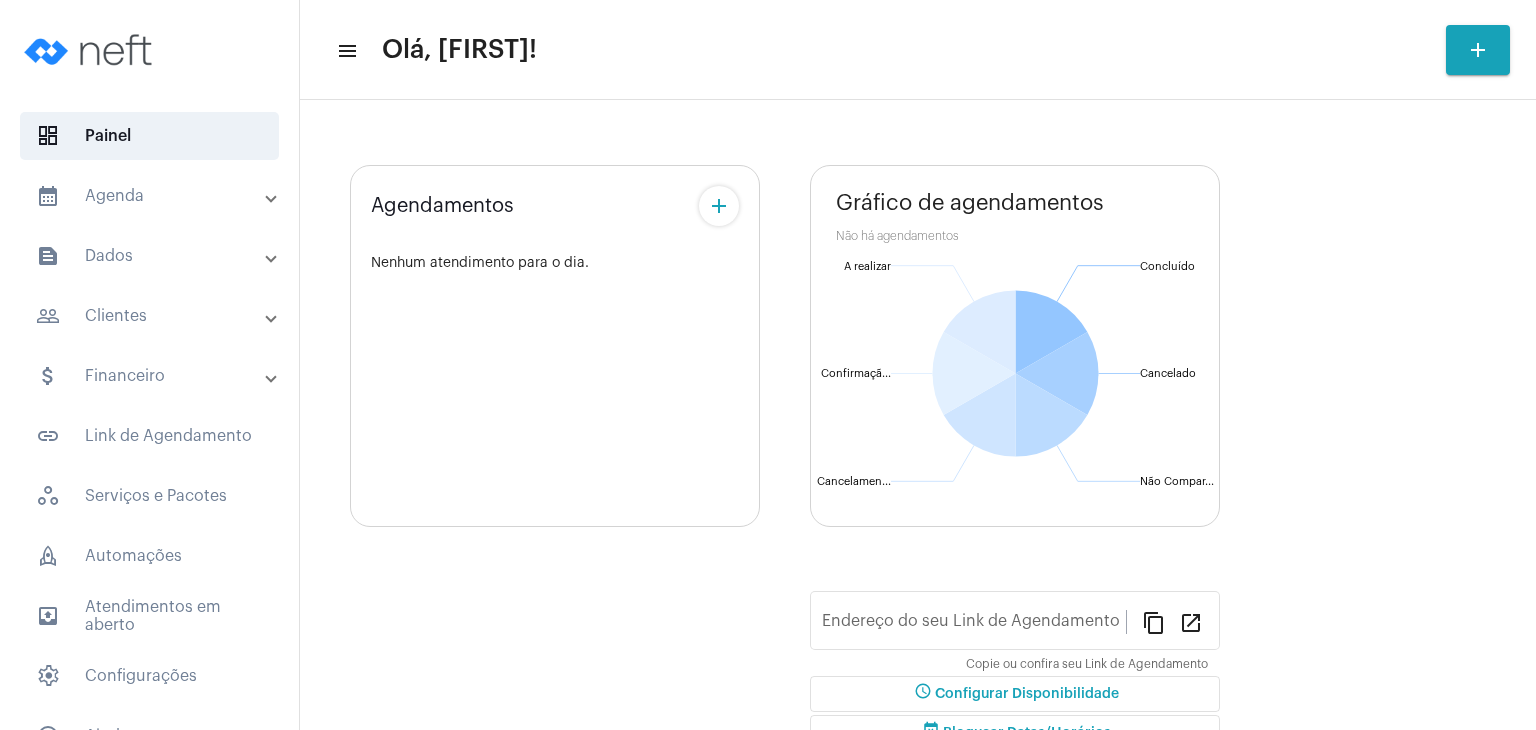 type on "[URL]" 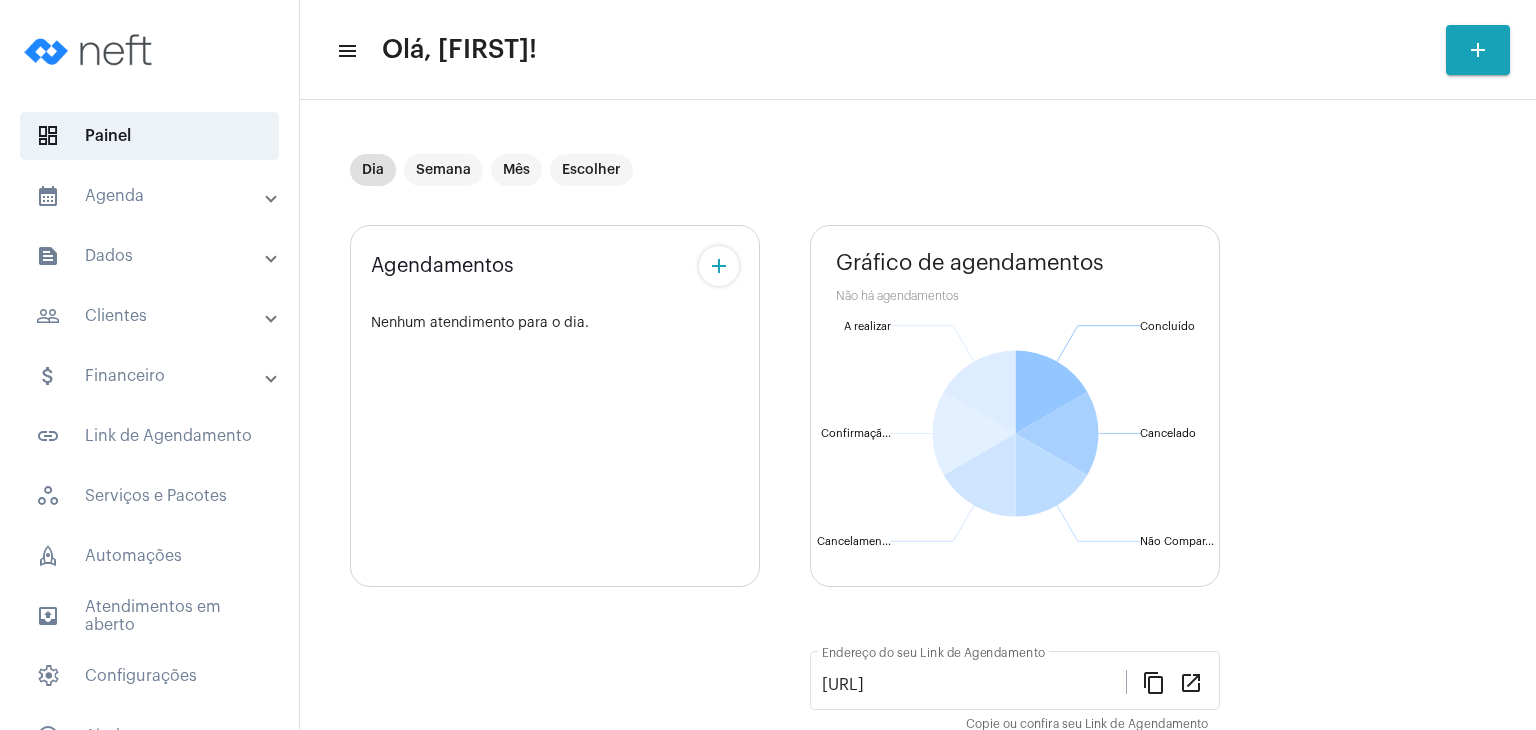 click on "people_outline  Clientes" at bounding box center [151, 316] 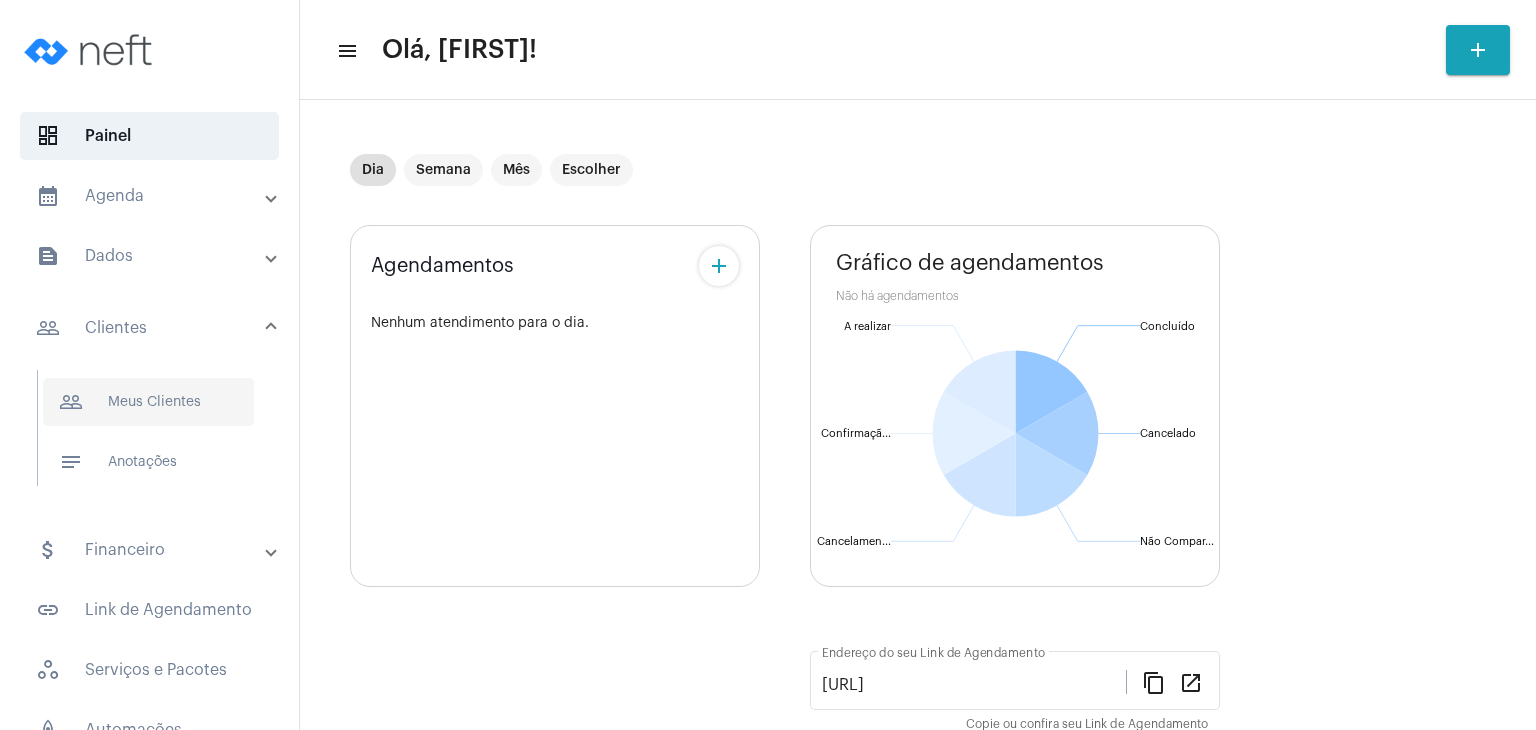 click on "people_outline  Meus Clientes" at bounding box center (148, 402) 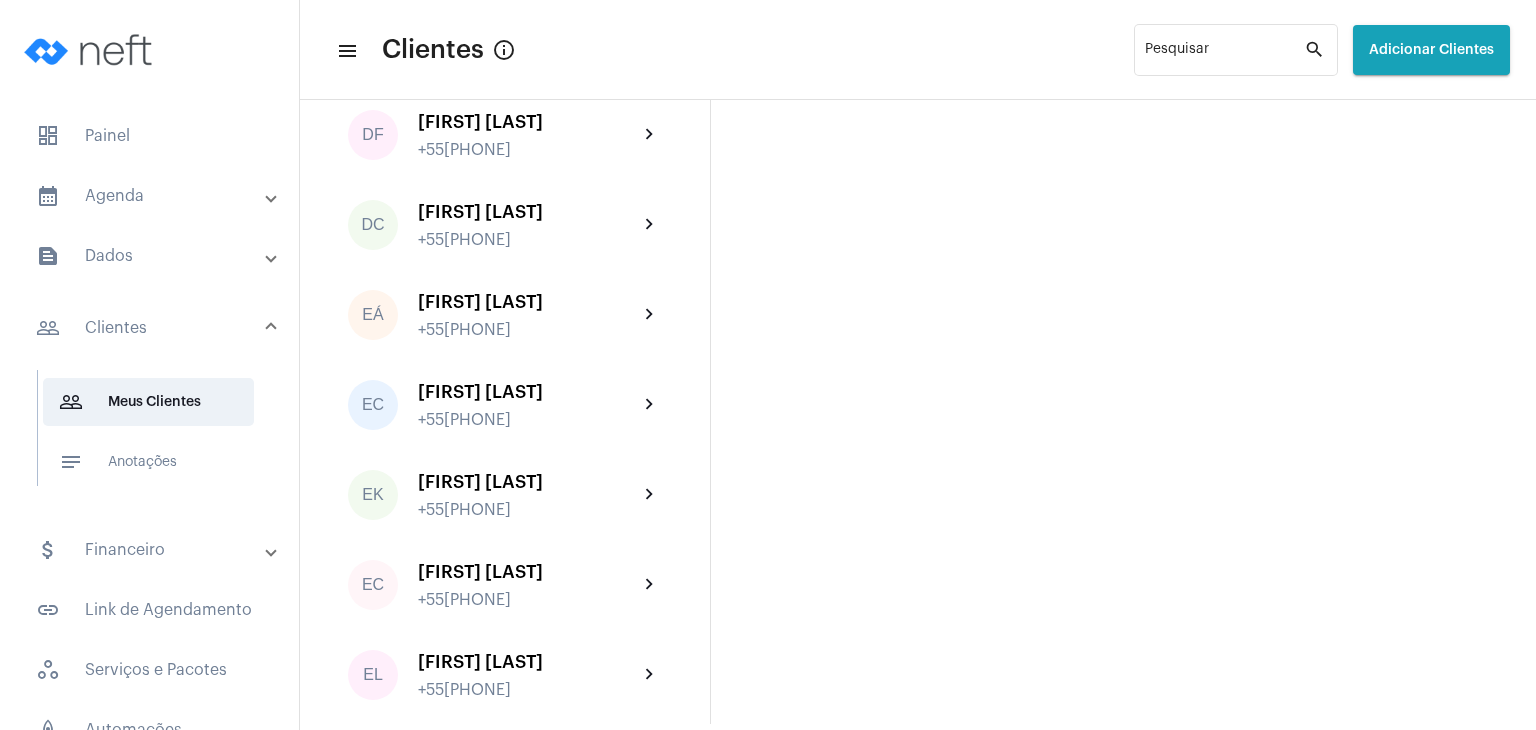 scroll, scrollTop: 8814, scrollLeft: 0, axis: vertical 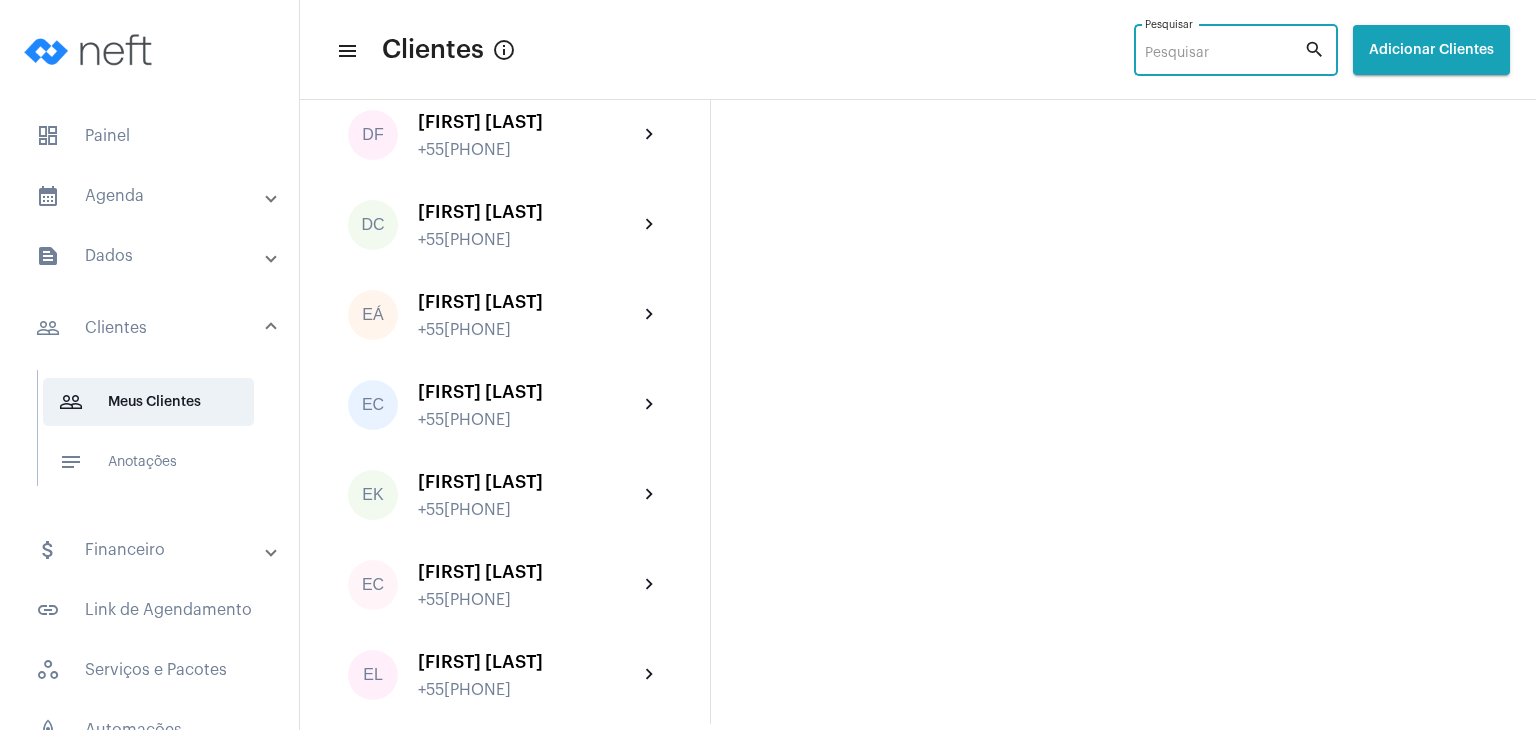 click on "Pesquisar" at bounding box center (1224, 54) 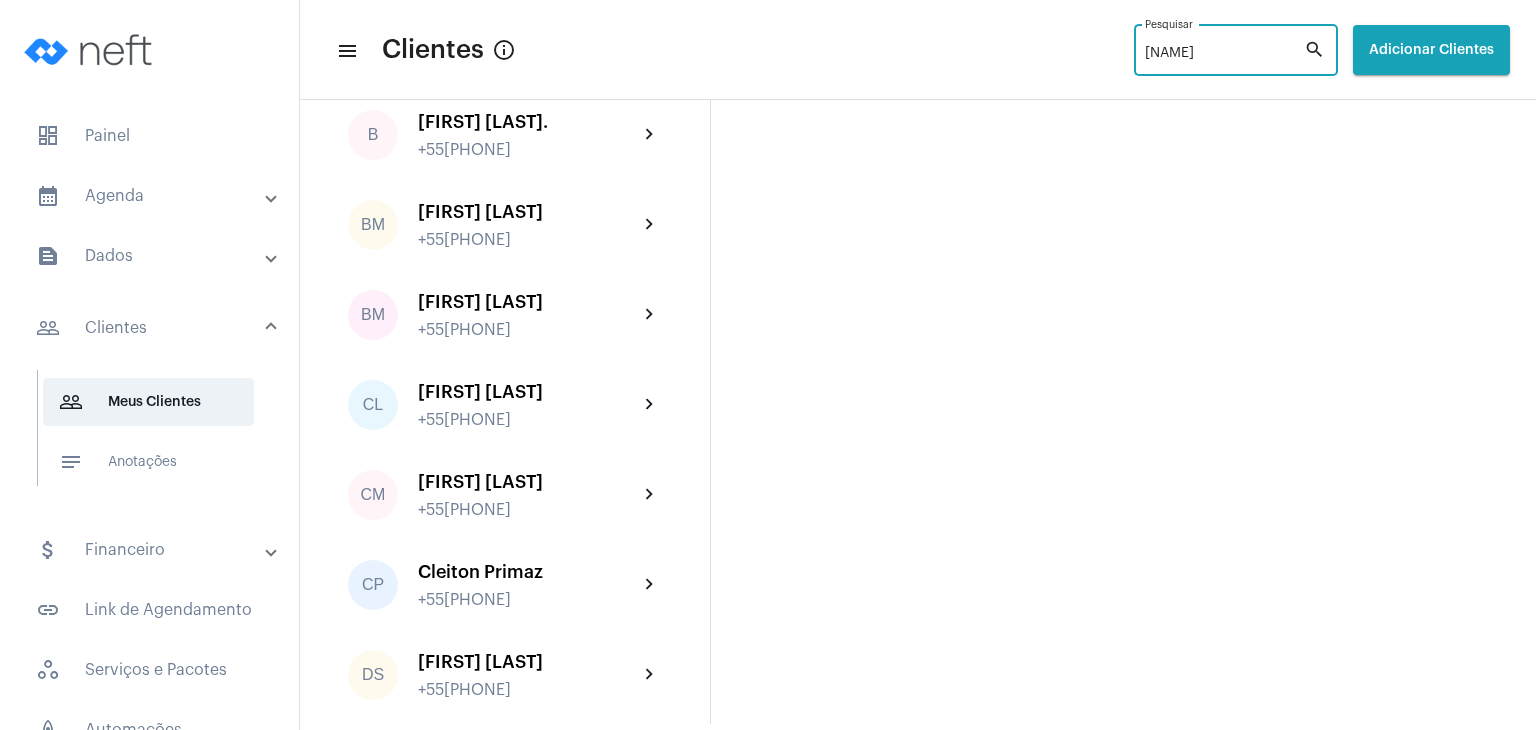 scroll, scrollTop: 0, scrollLeft: 0, axis: both 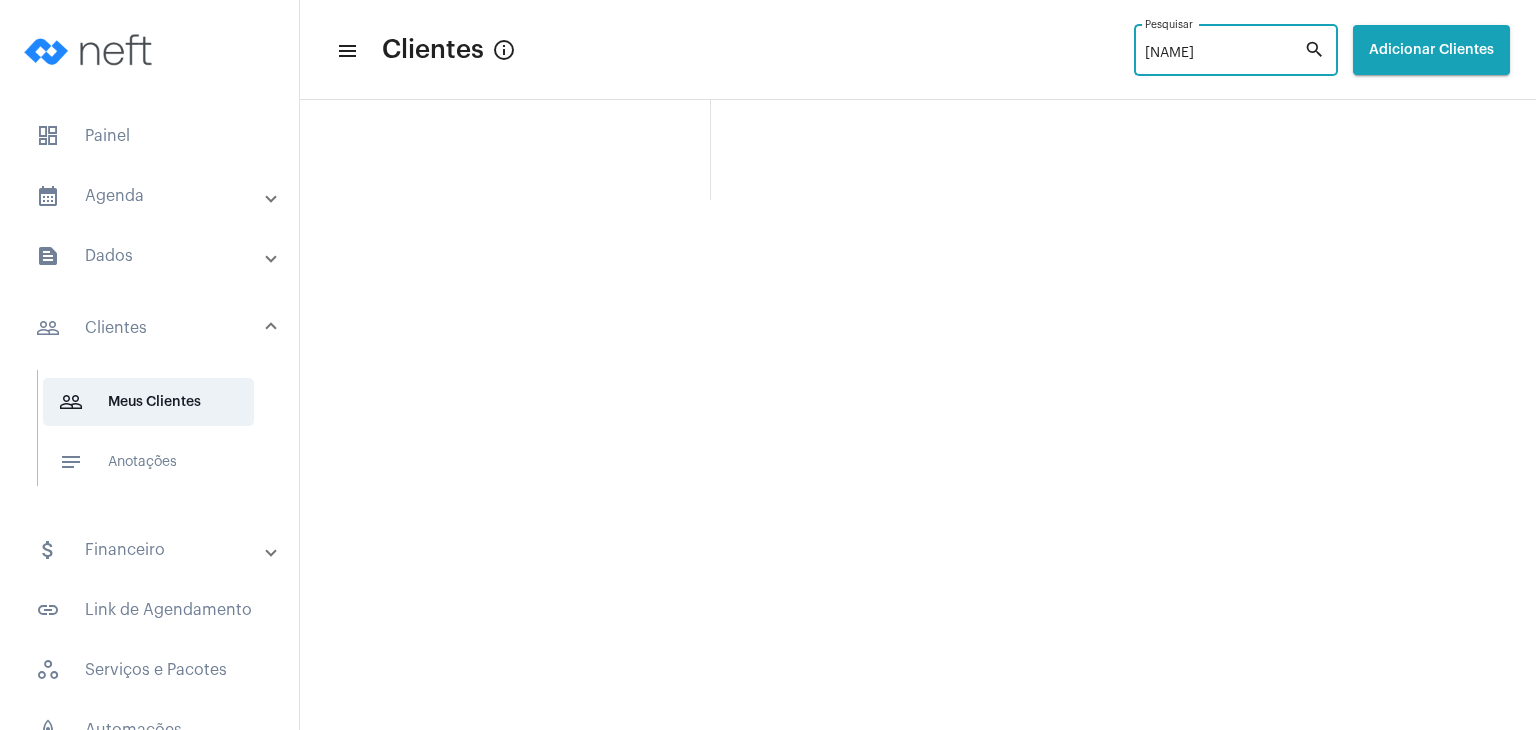type on "[NAME]" 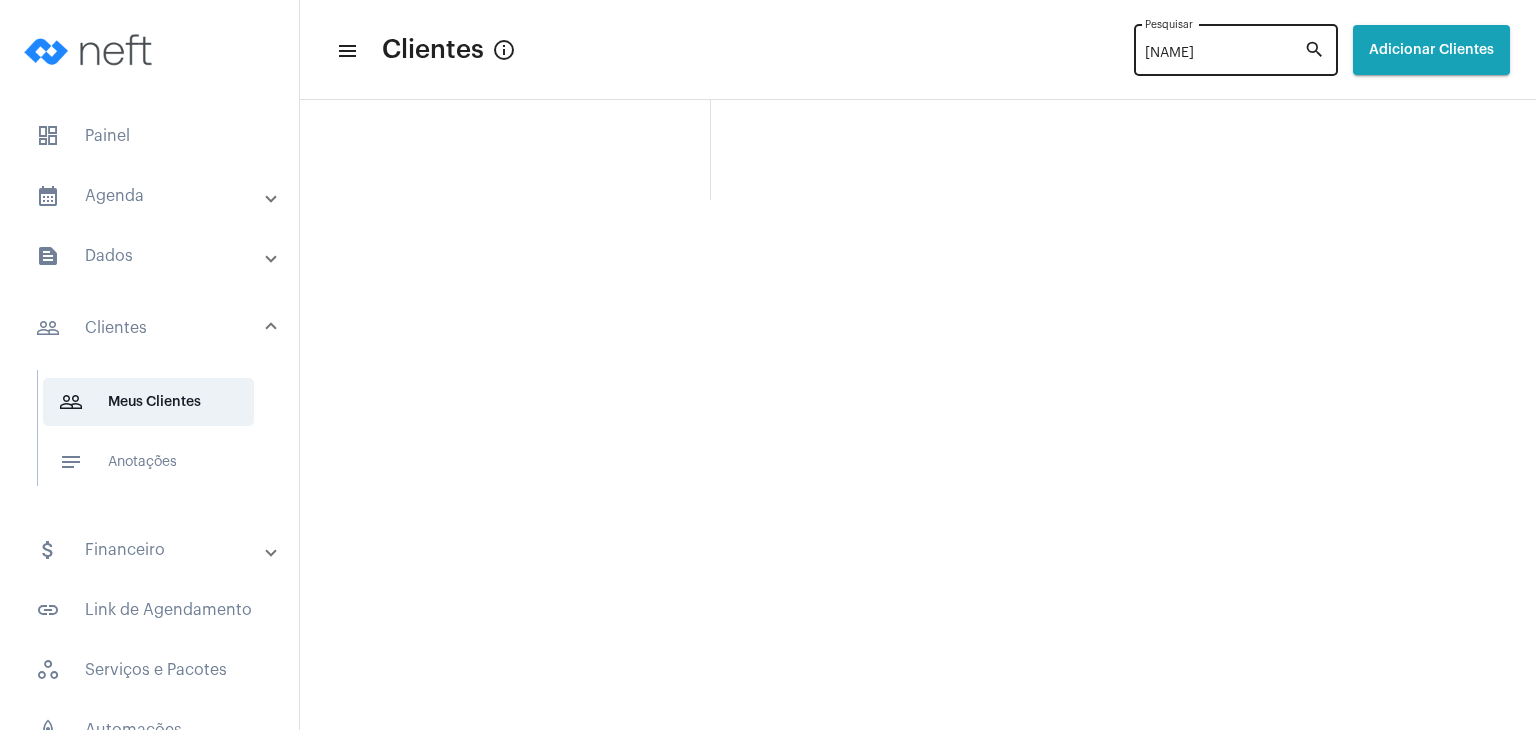 click on "search" 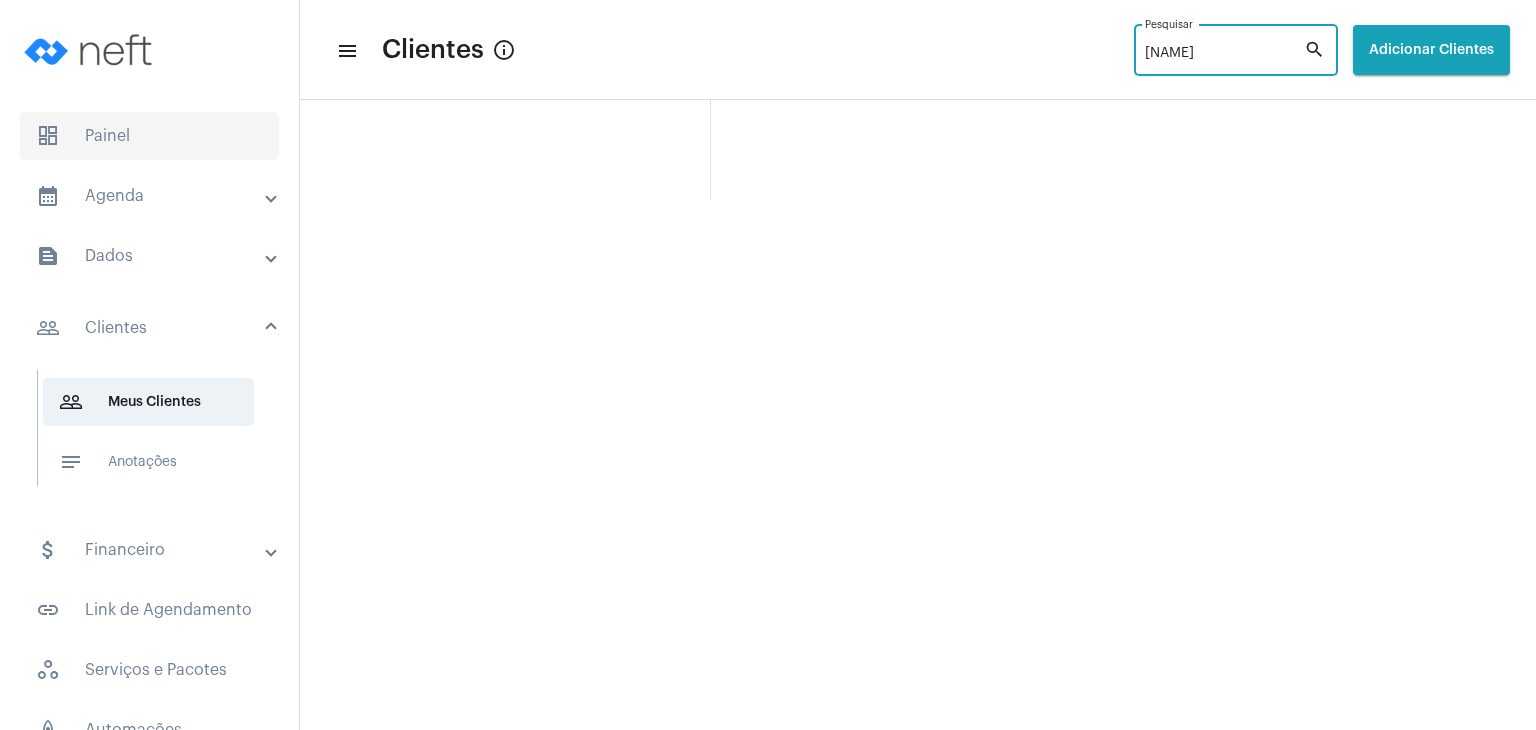 click on "dashboard   Painel" 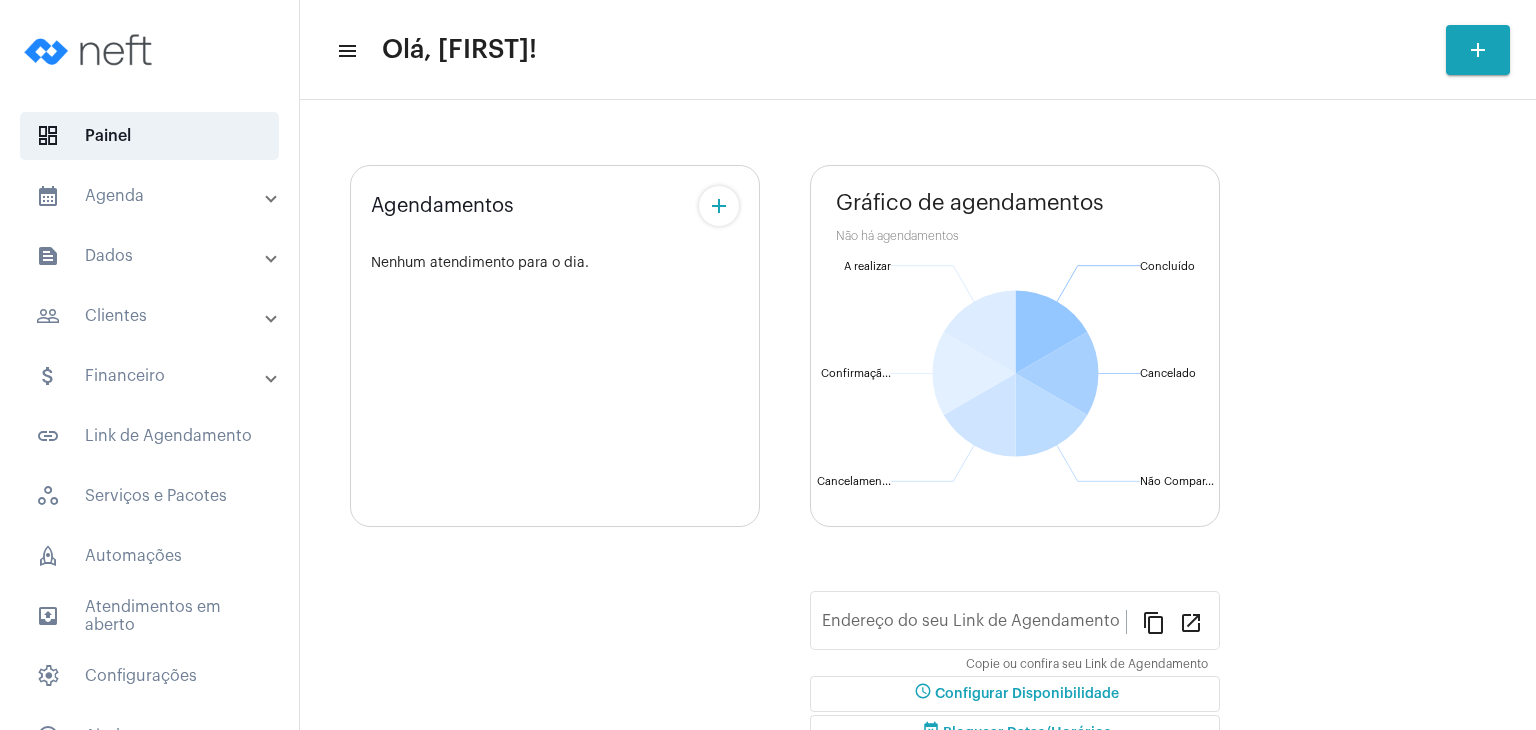 type on "[URL]" 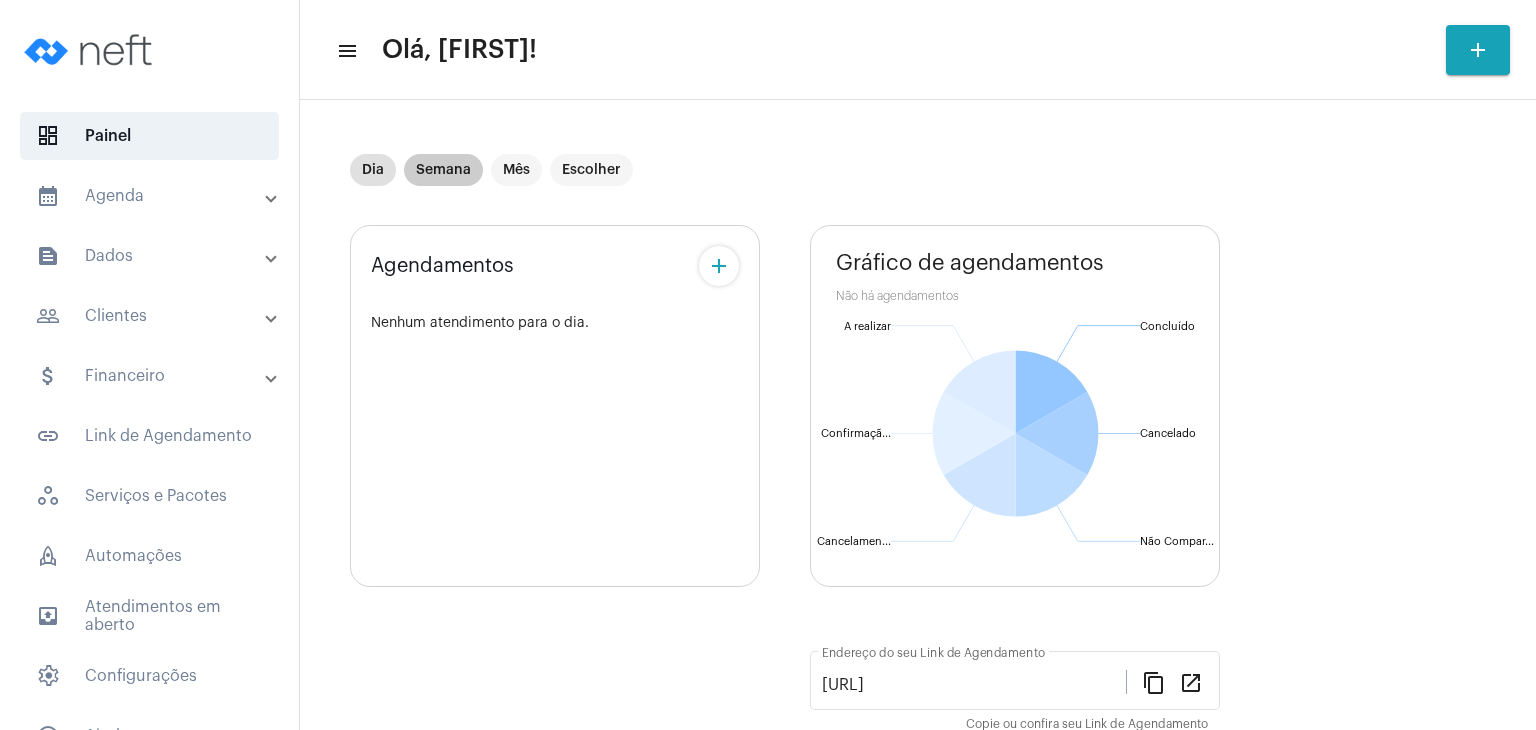 click on "Semana" at bounding box center (443, 170) 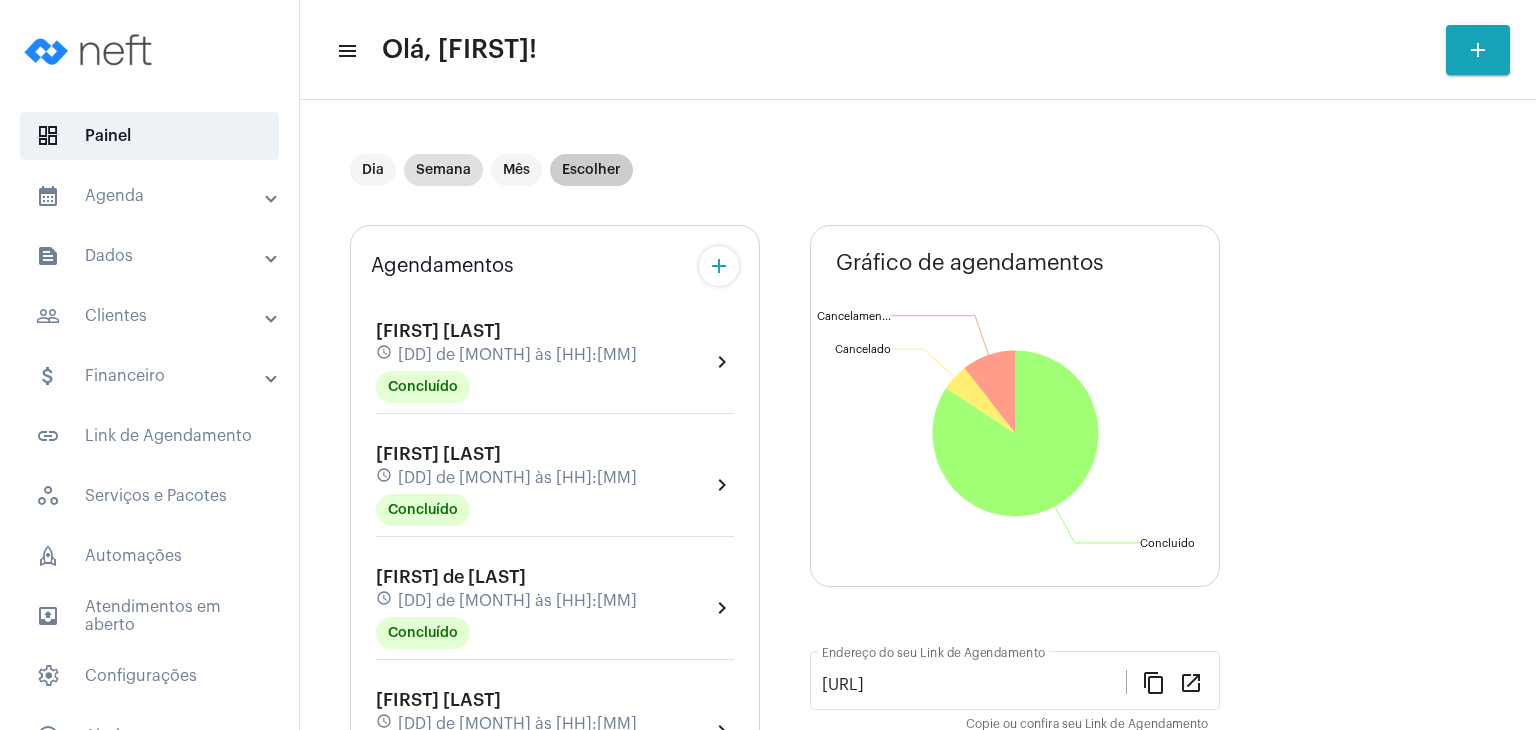 click on "Escolher" at bounding box center [591, 170] 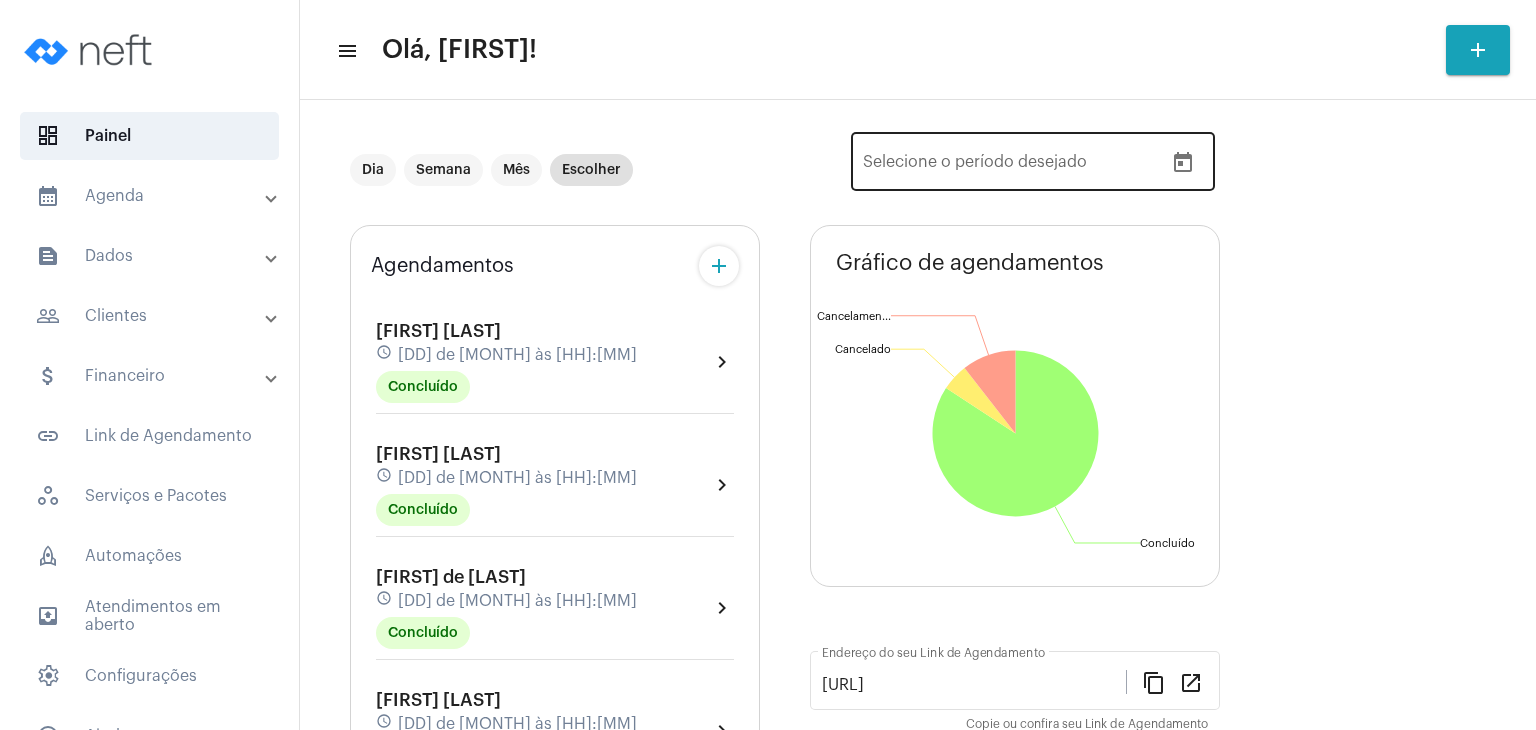 click 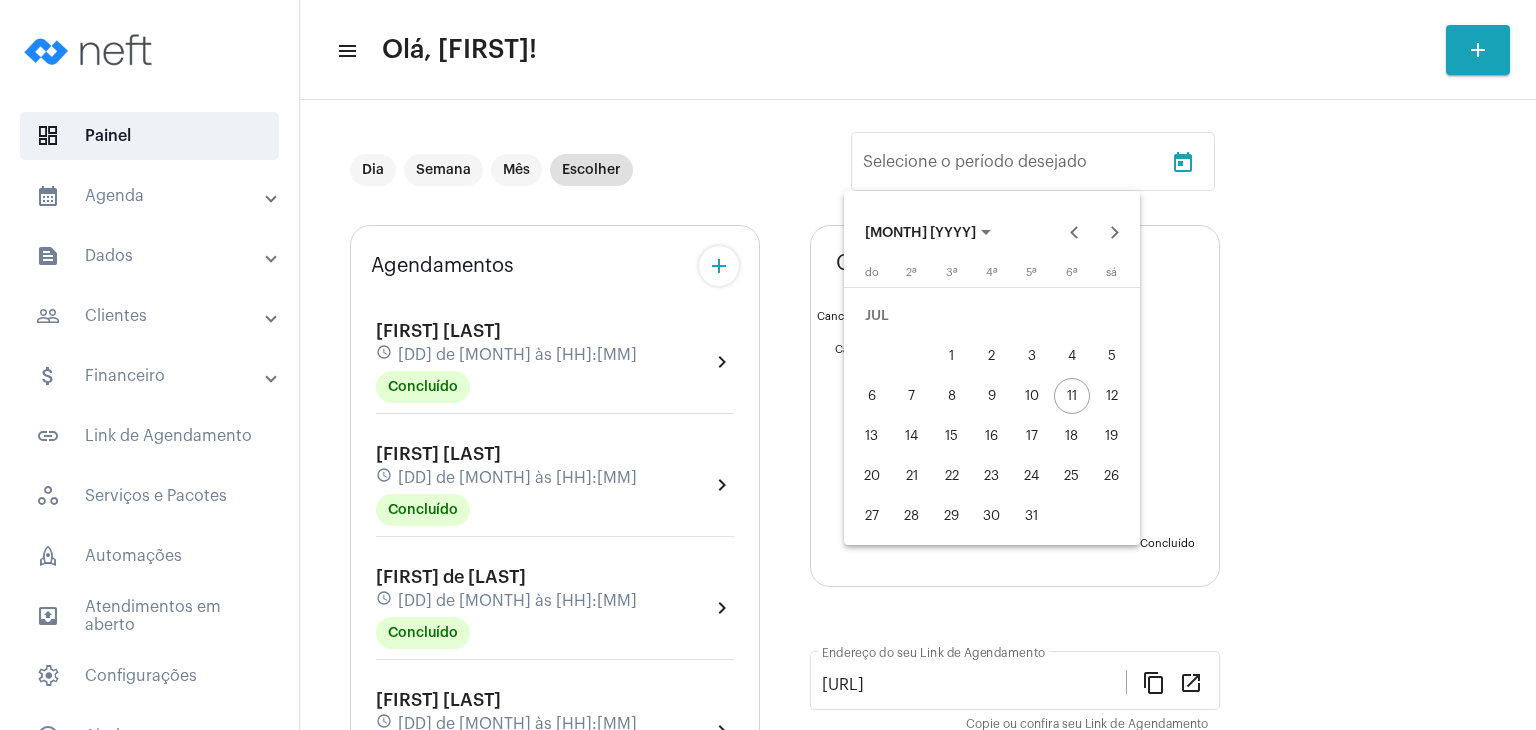 drag, startPoint x: 954, startPoint y: 349, endPoint x: 1040, endPoint y: 345, distance: 86.09297 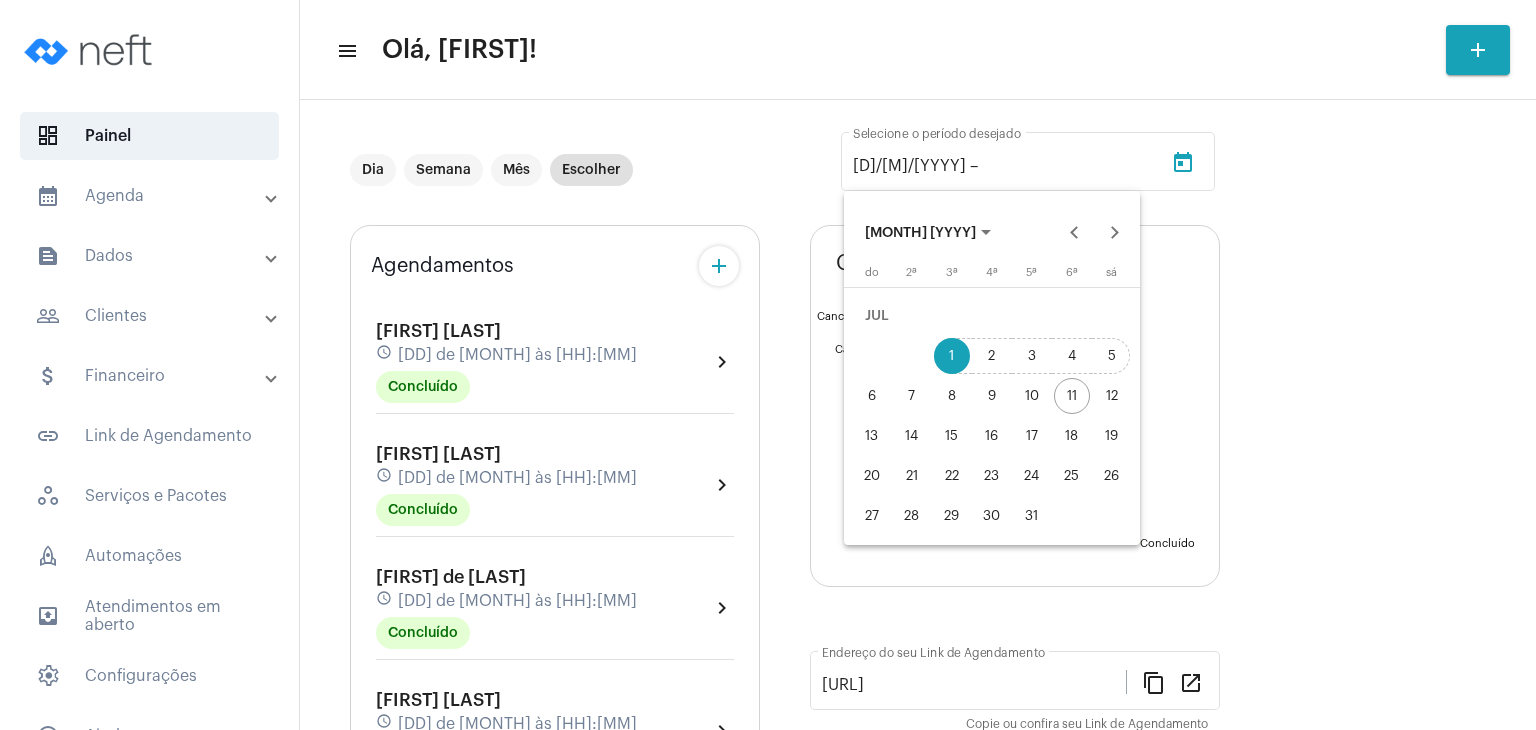 click on "5" at bounding box center [1112, 356] 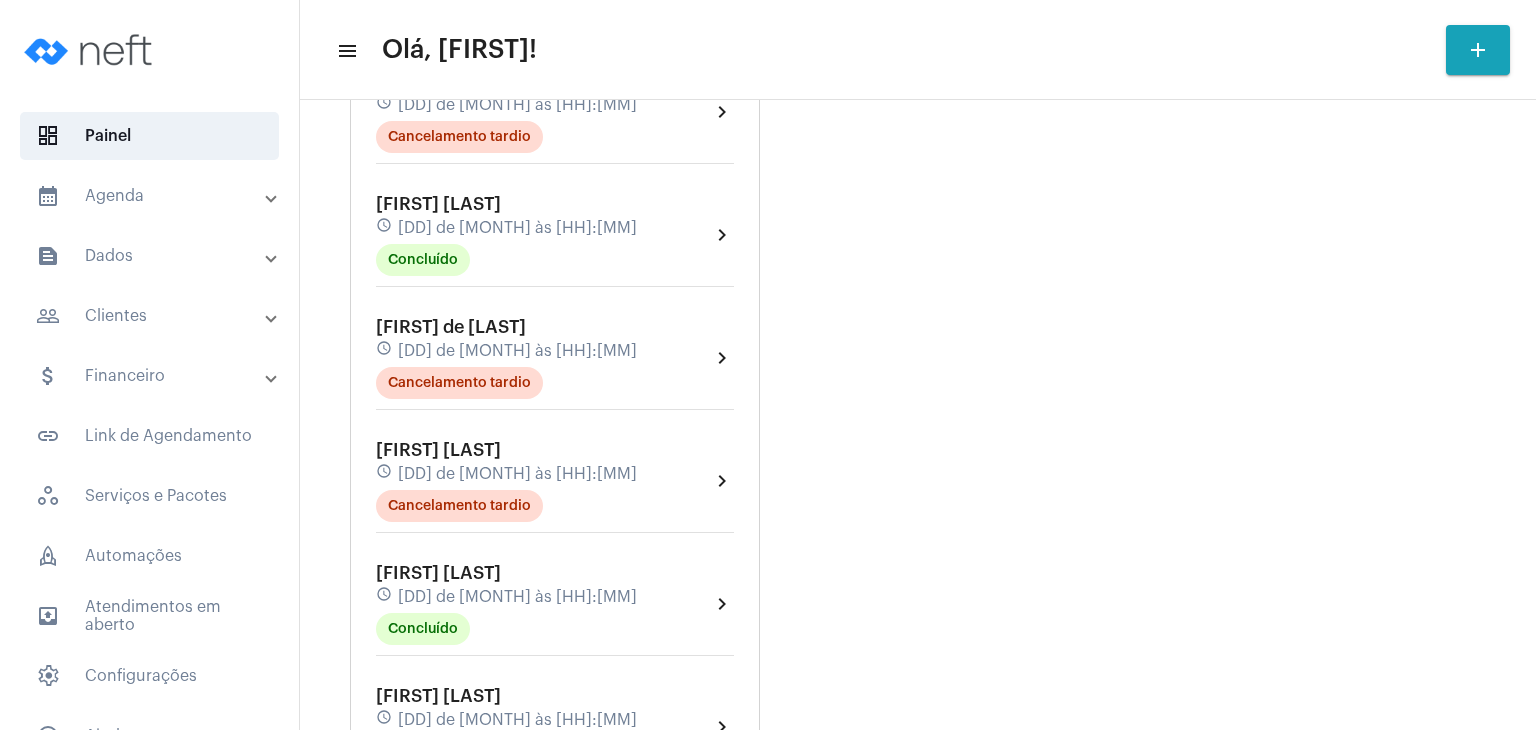 scroll, scrollTop: 1855, scrollLeft: 0, axis: vertical 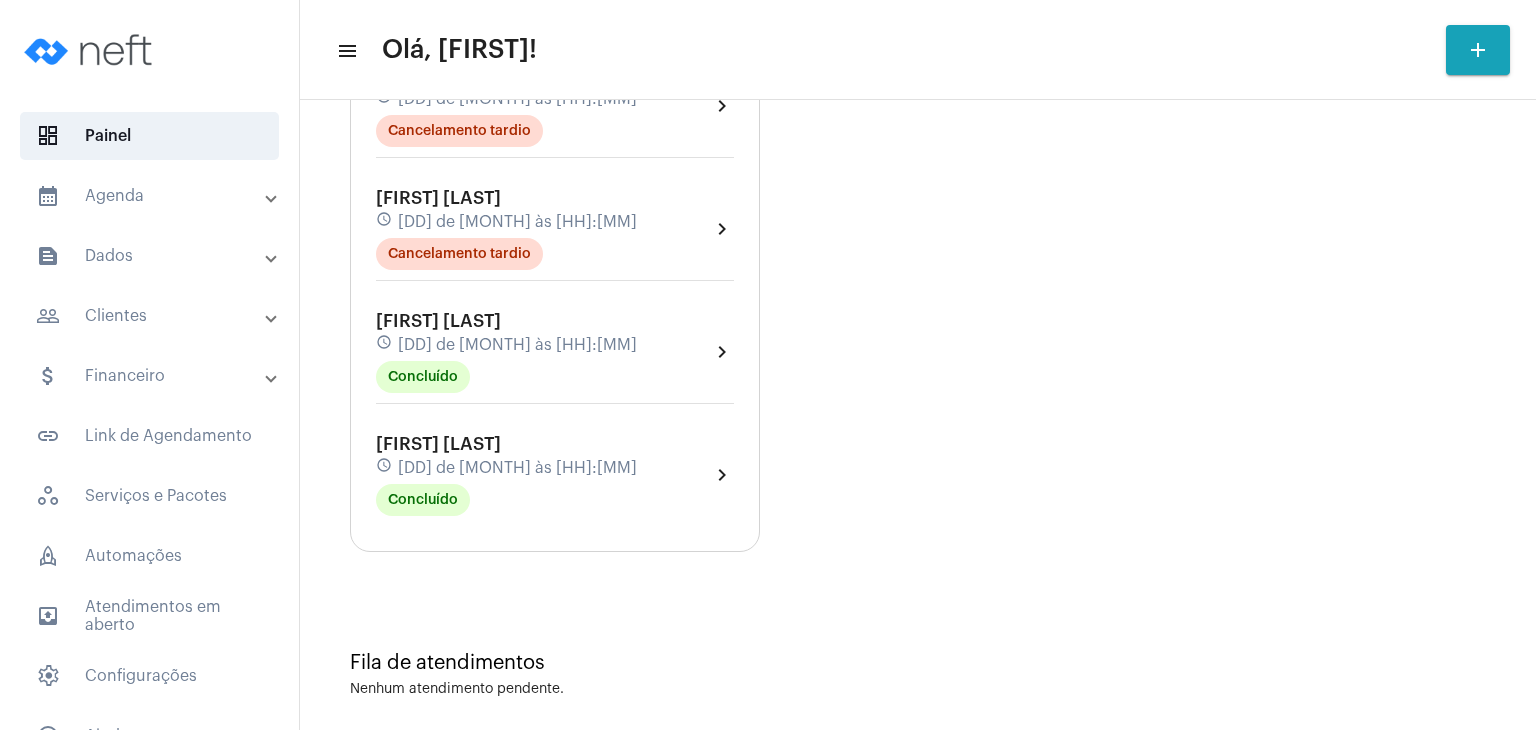 click on "[FIRST] [LAST]" 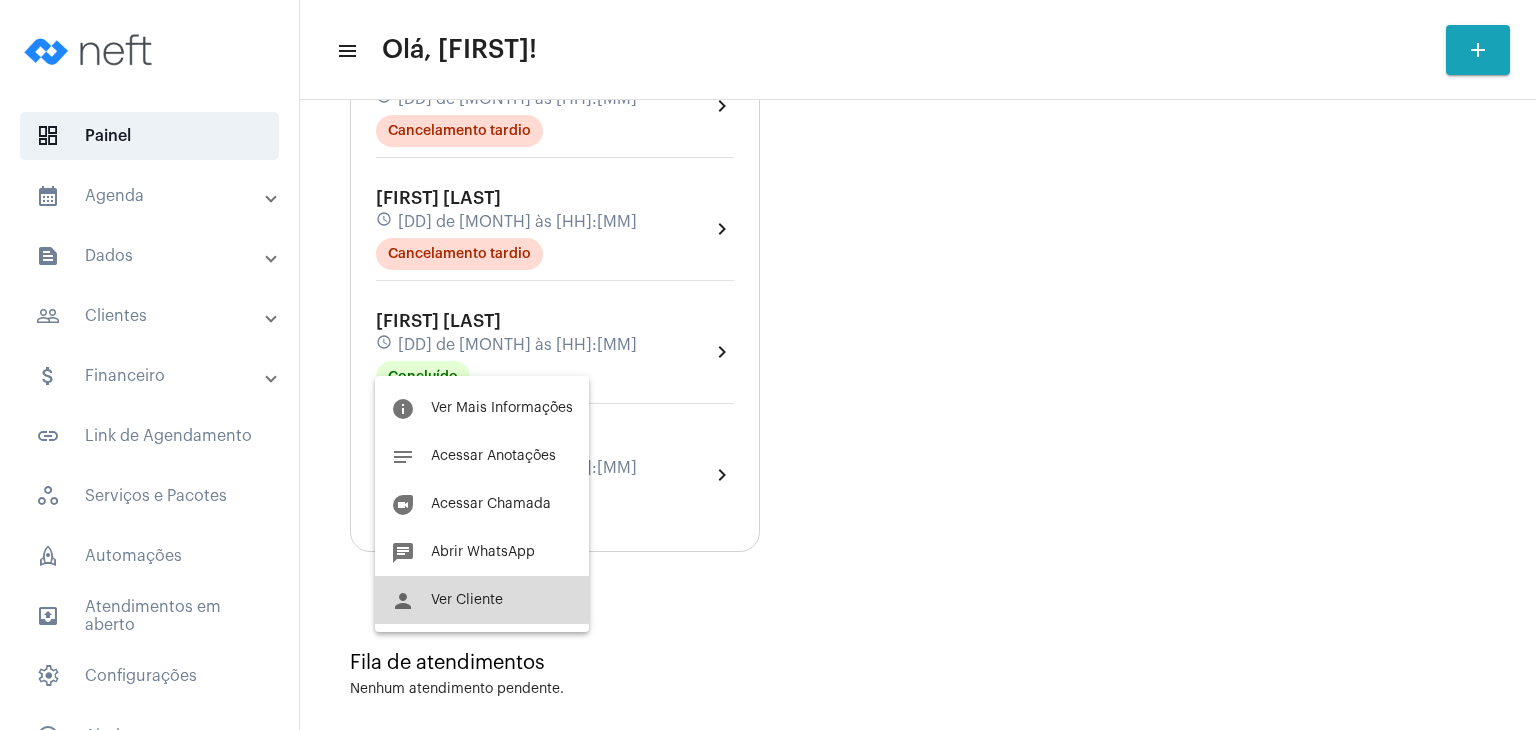 click on "person Ver Cliente" at bounding box center (482, 600) 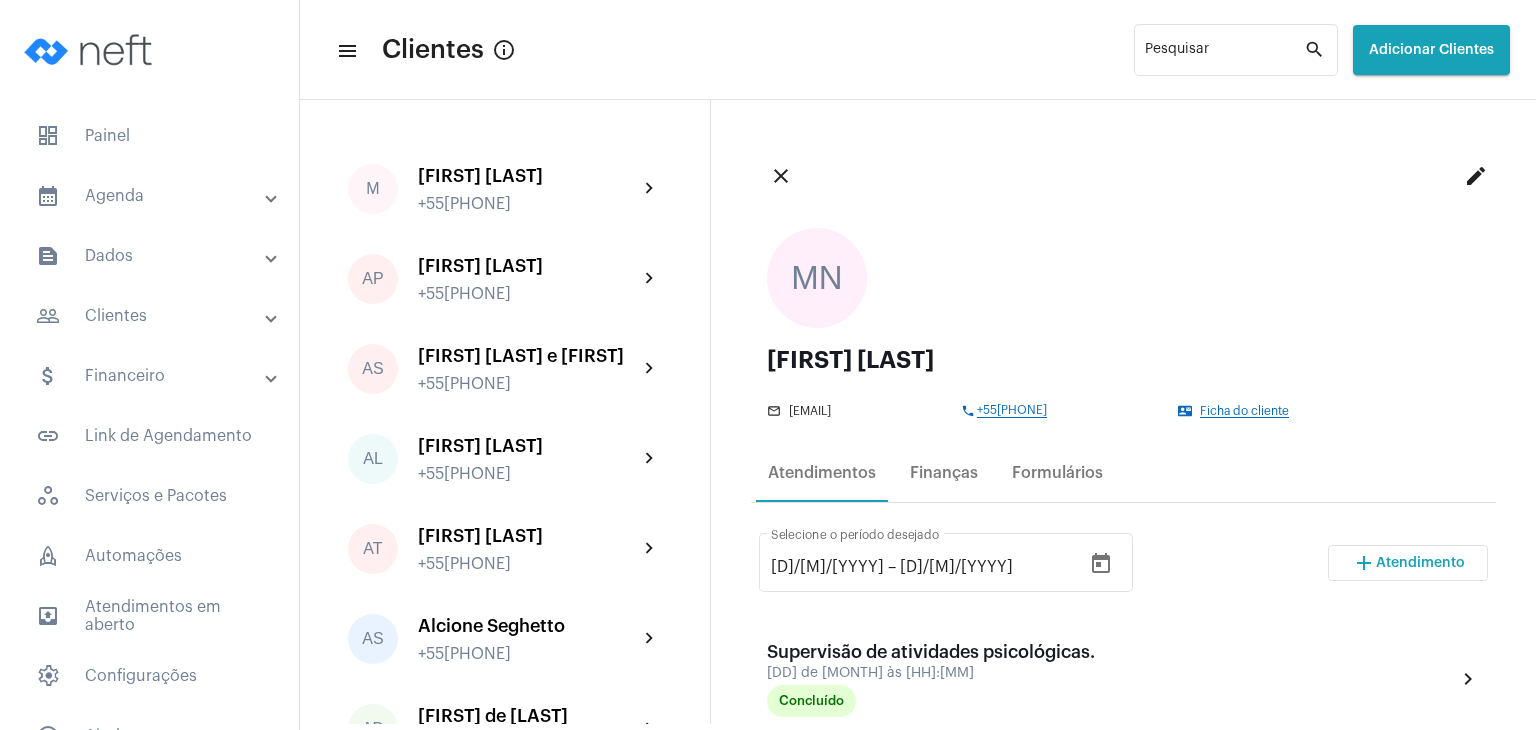click on "Ficha do cliente" 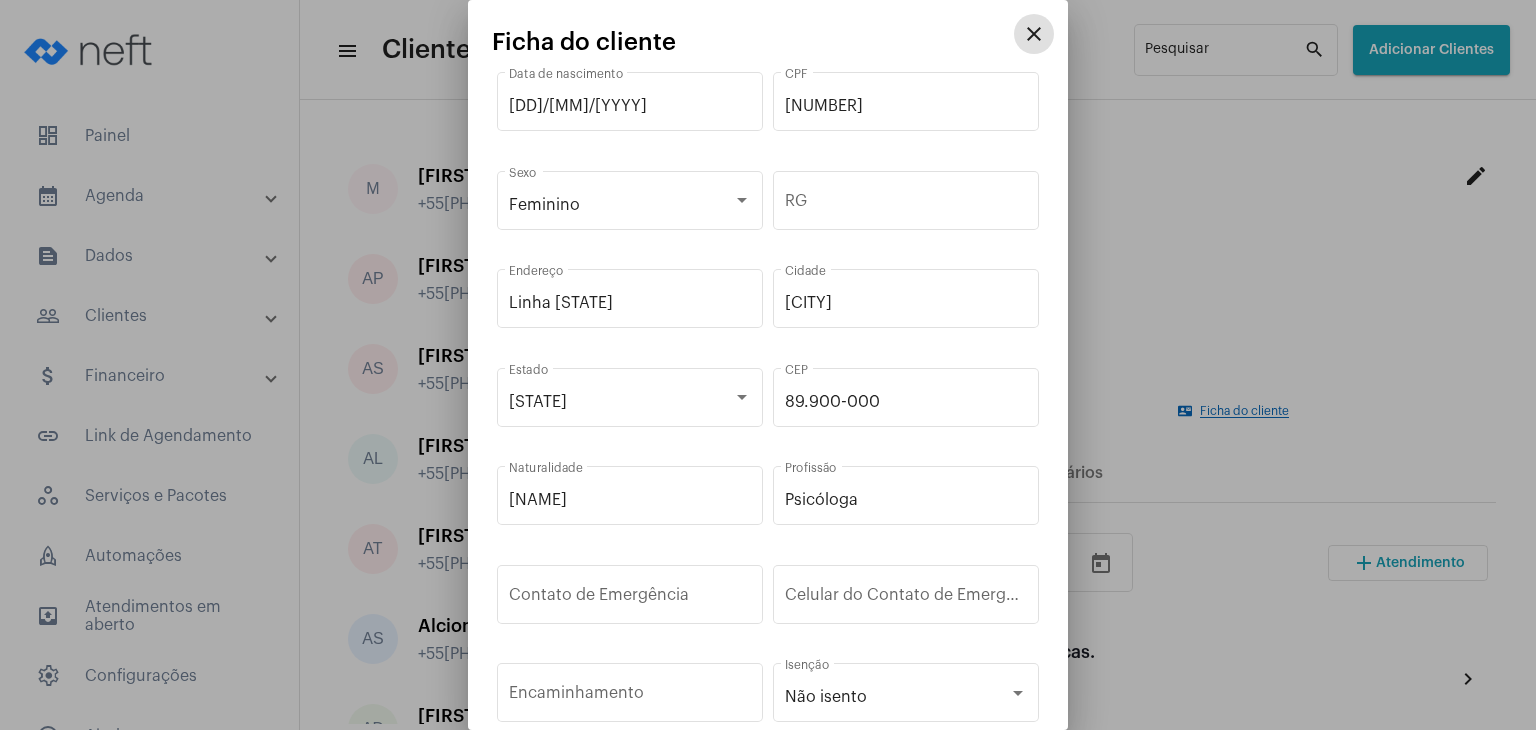 click on "close" at bounding box center (1034, 34) 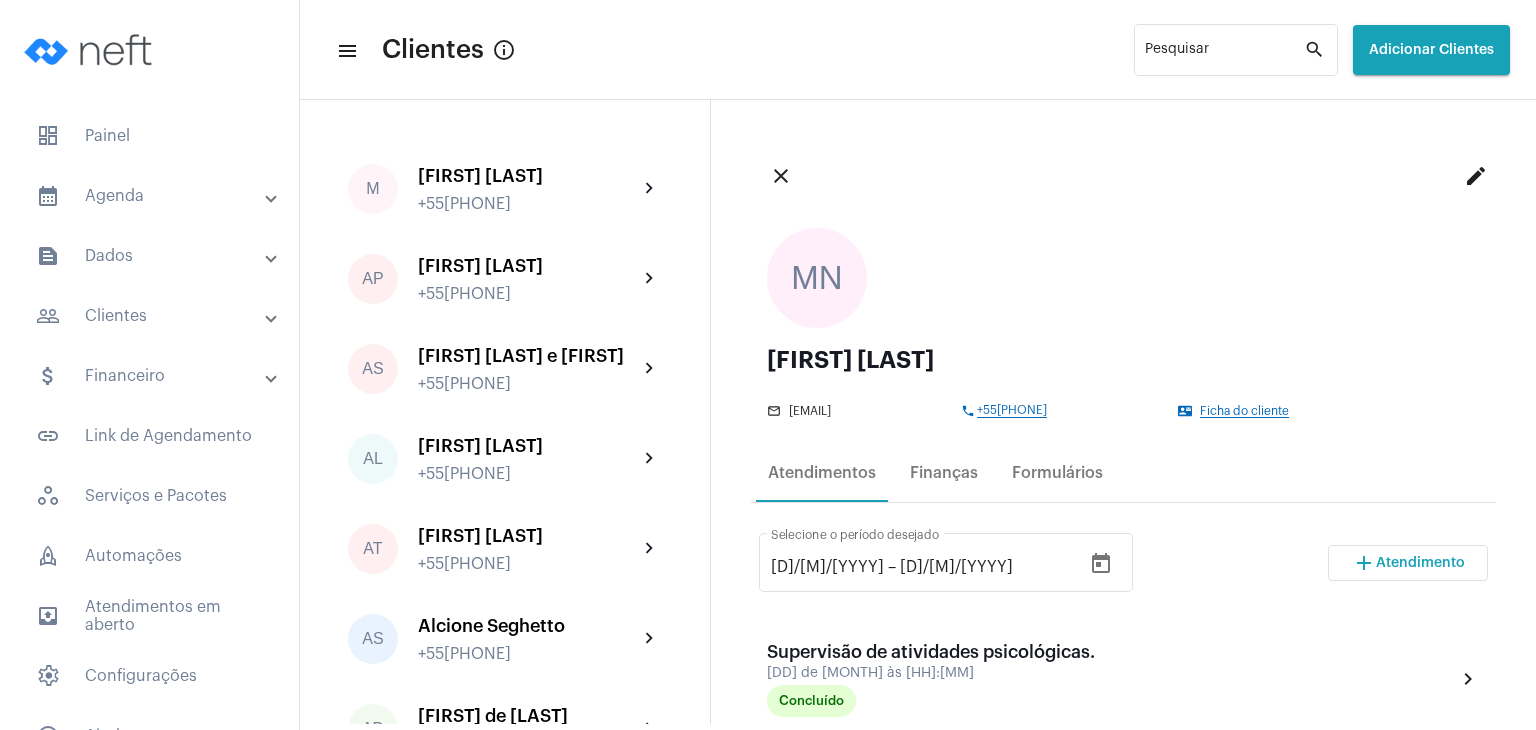 click on "edit" 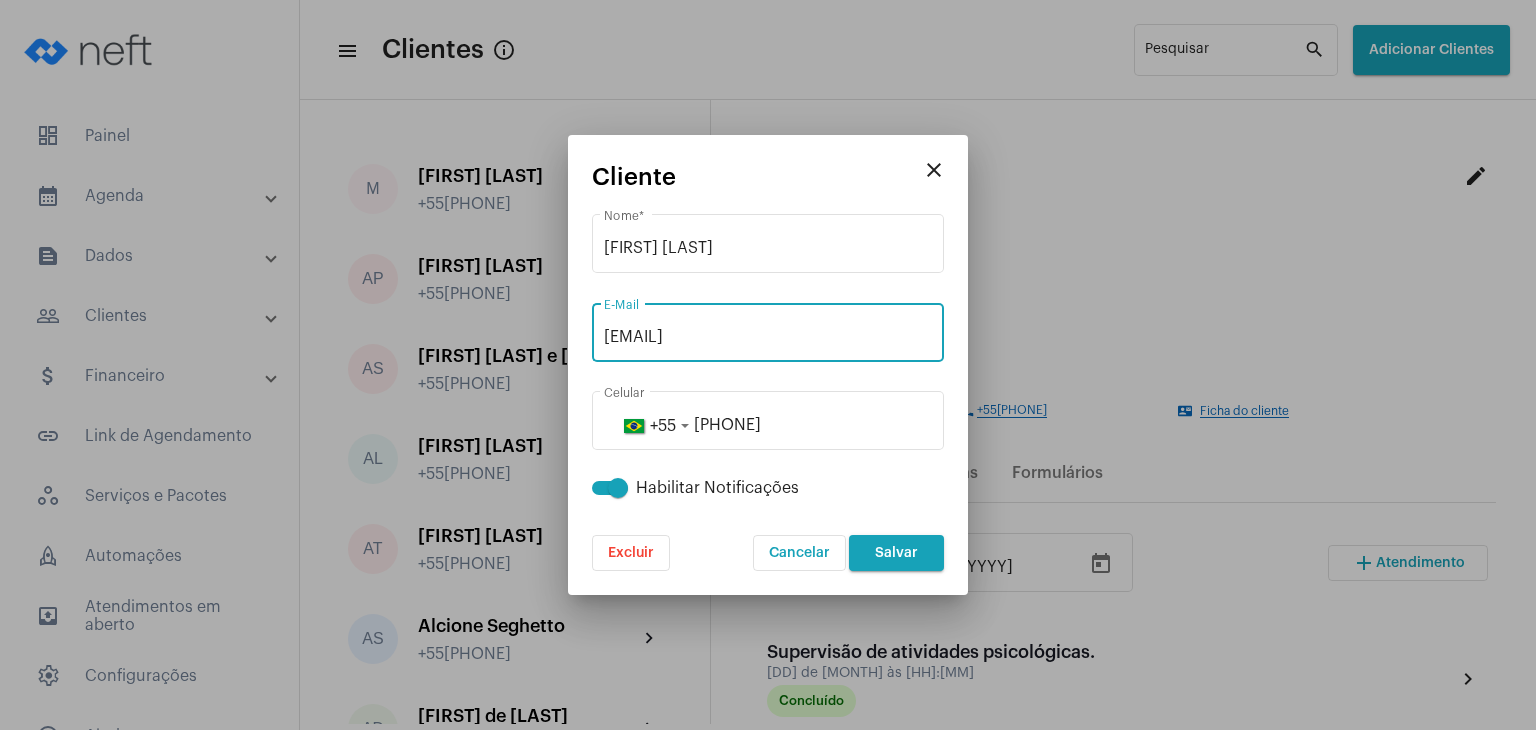 drag, startPoint x: 848, startPoint y: 338, endPoint x: 599, endPoint y: 334, distance: 249.03212 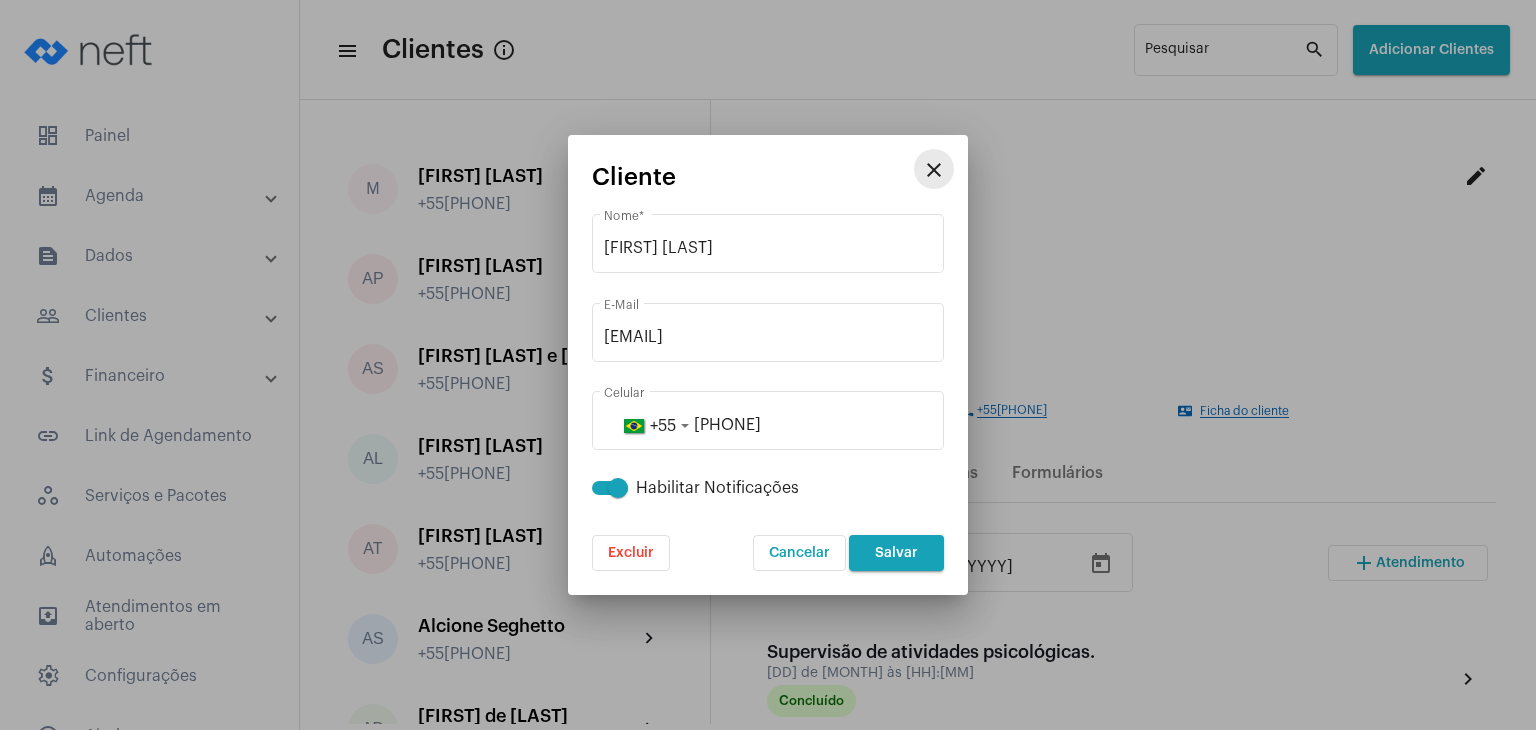 drag, startPoint x: 929, startPoint y: 172, endPoint x: 680, endPoint y: 69, distance: 269.46243 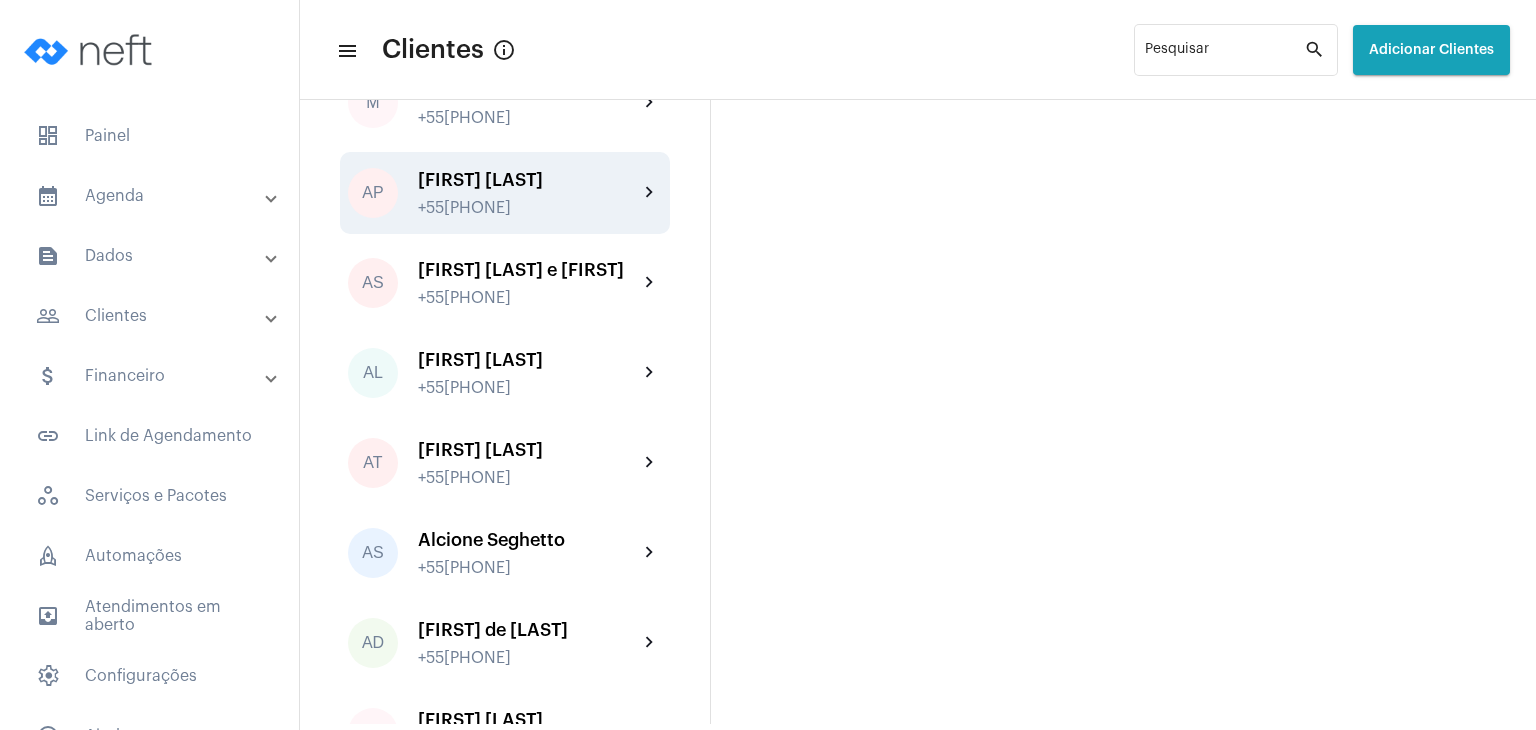 scroll, scrollTop: 0, scrollLeft: 0, axis: both 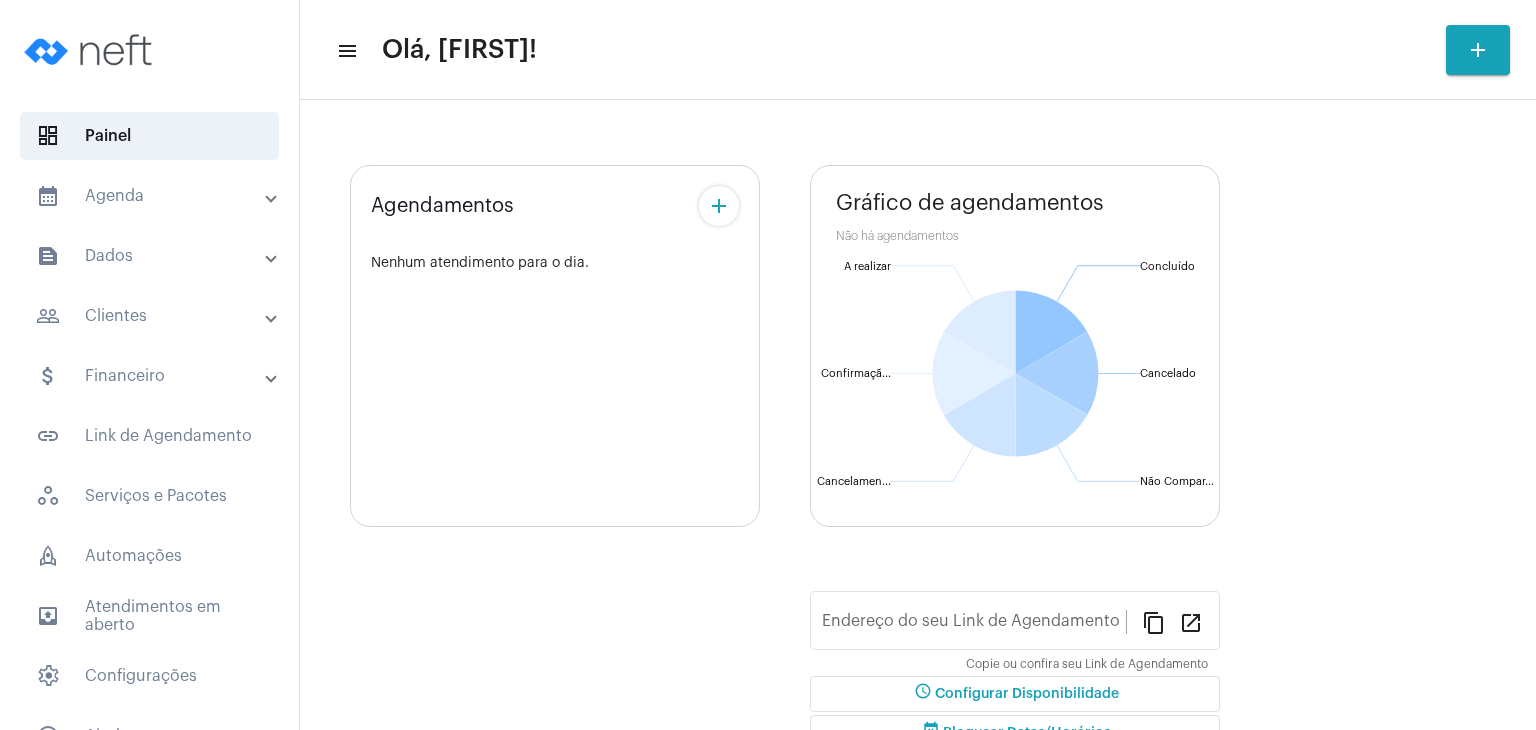 type on "[URL]" 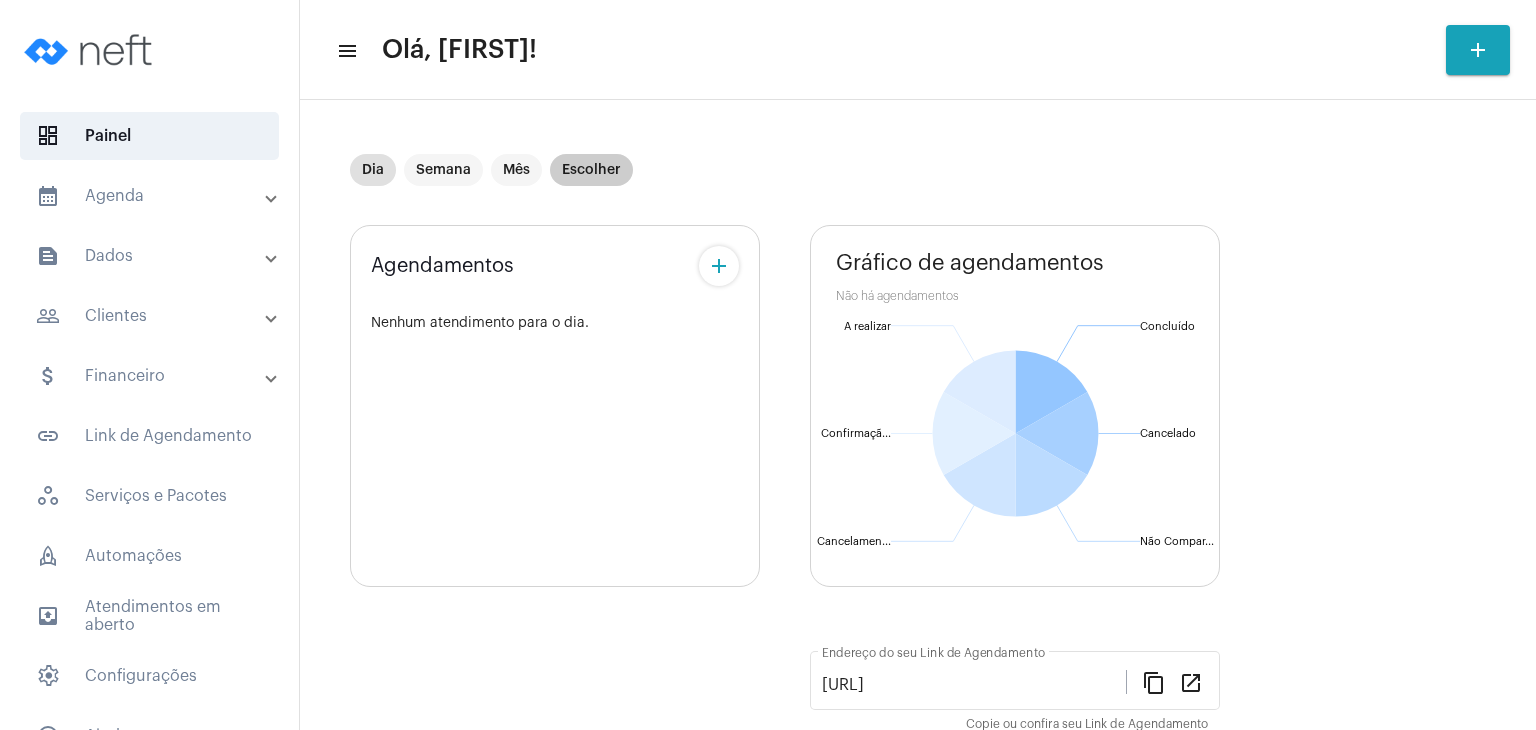 click on "Escolher" at bounding box center [591, 170] 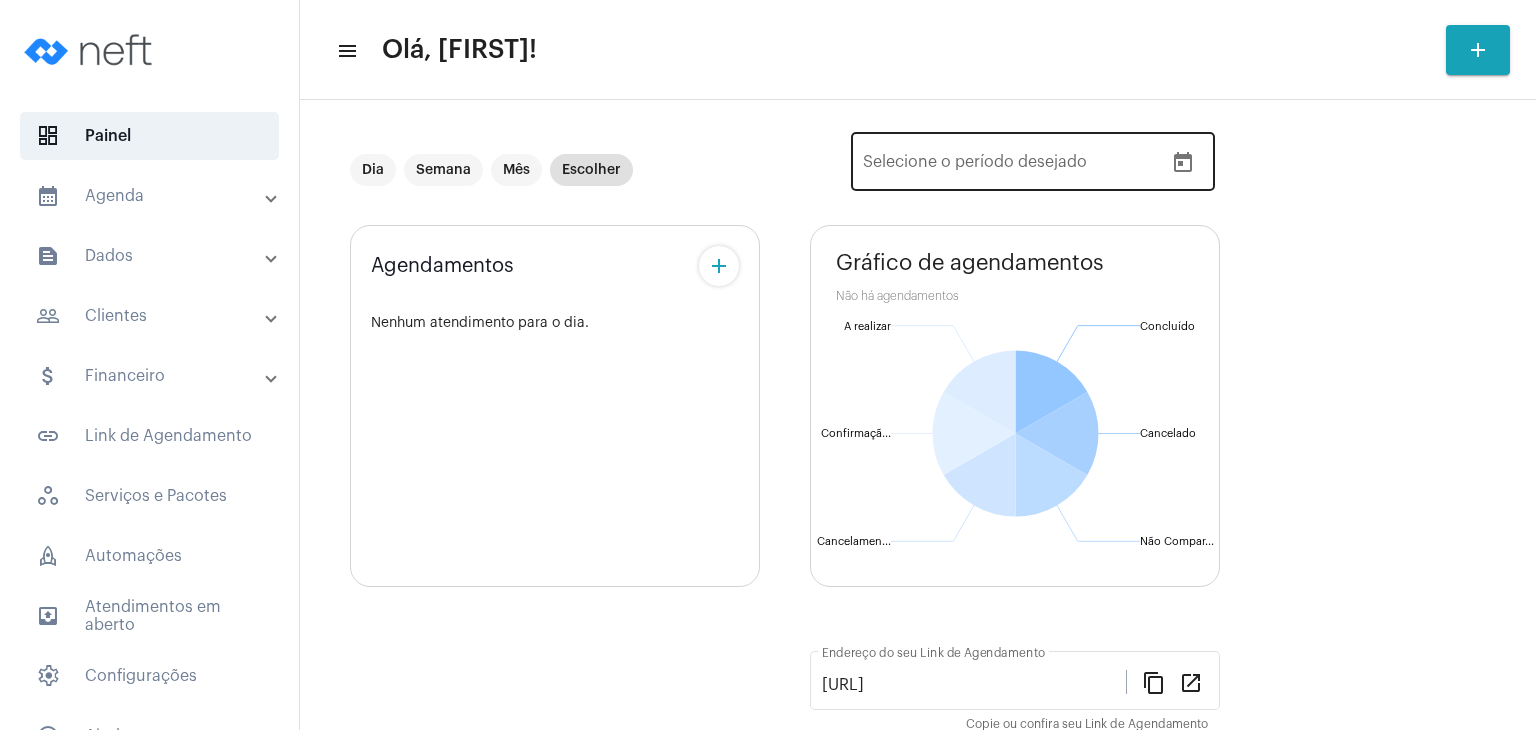 click 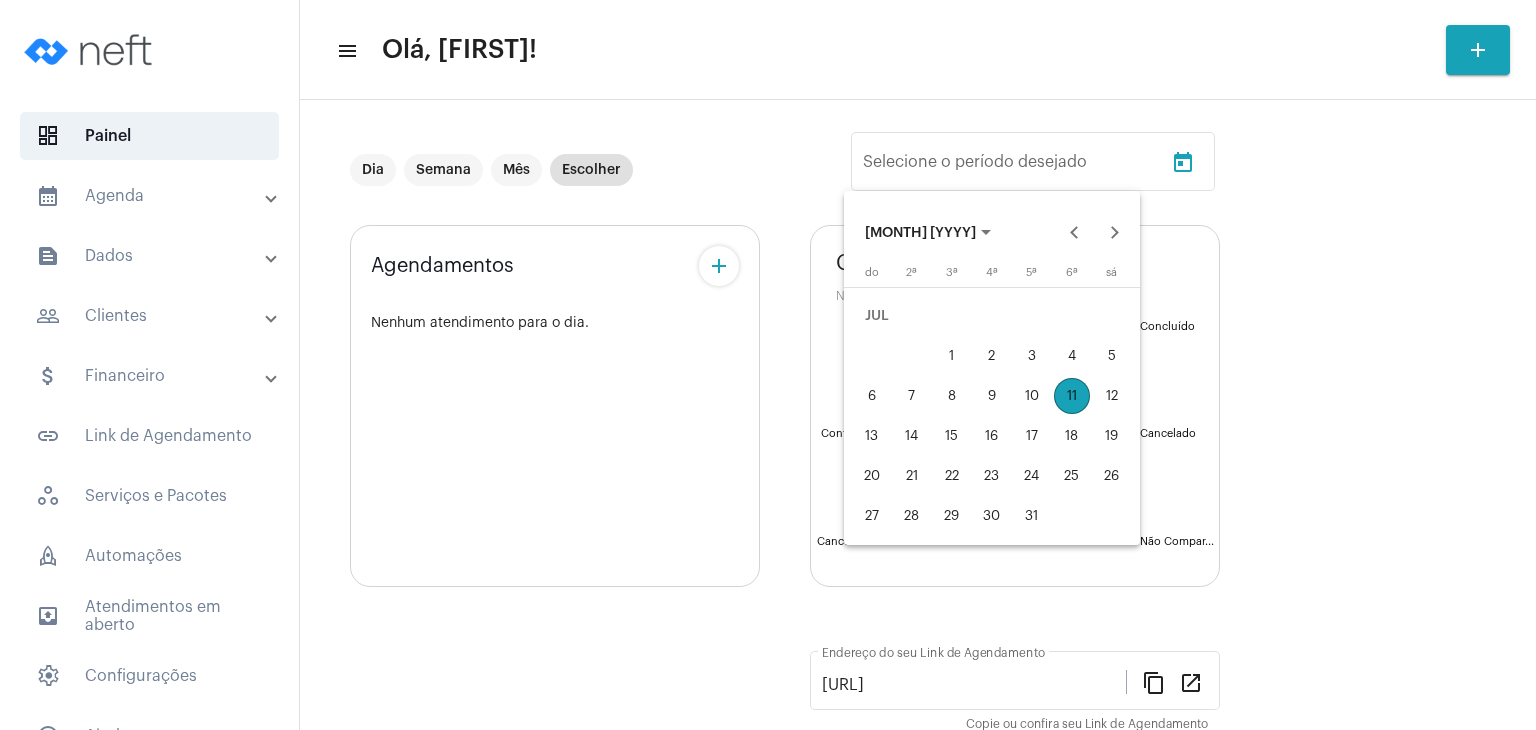 click on "1" at bounding box center [952, 356] 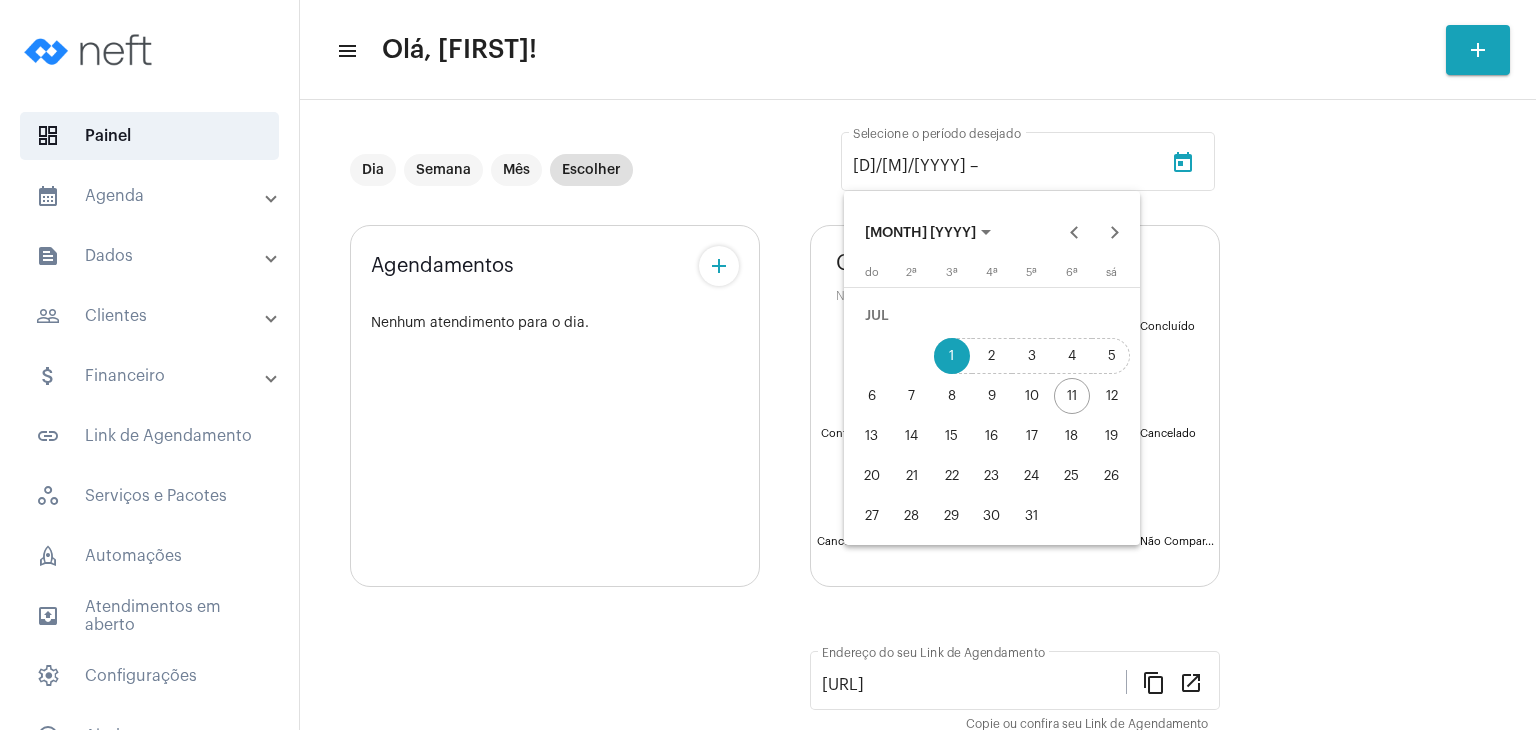click on "5" at bounding box center (1112, 356) 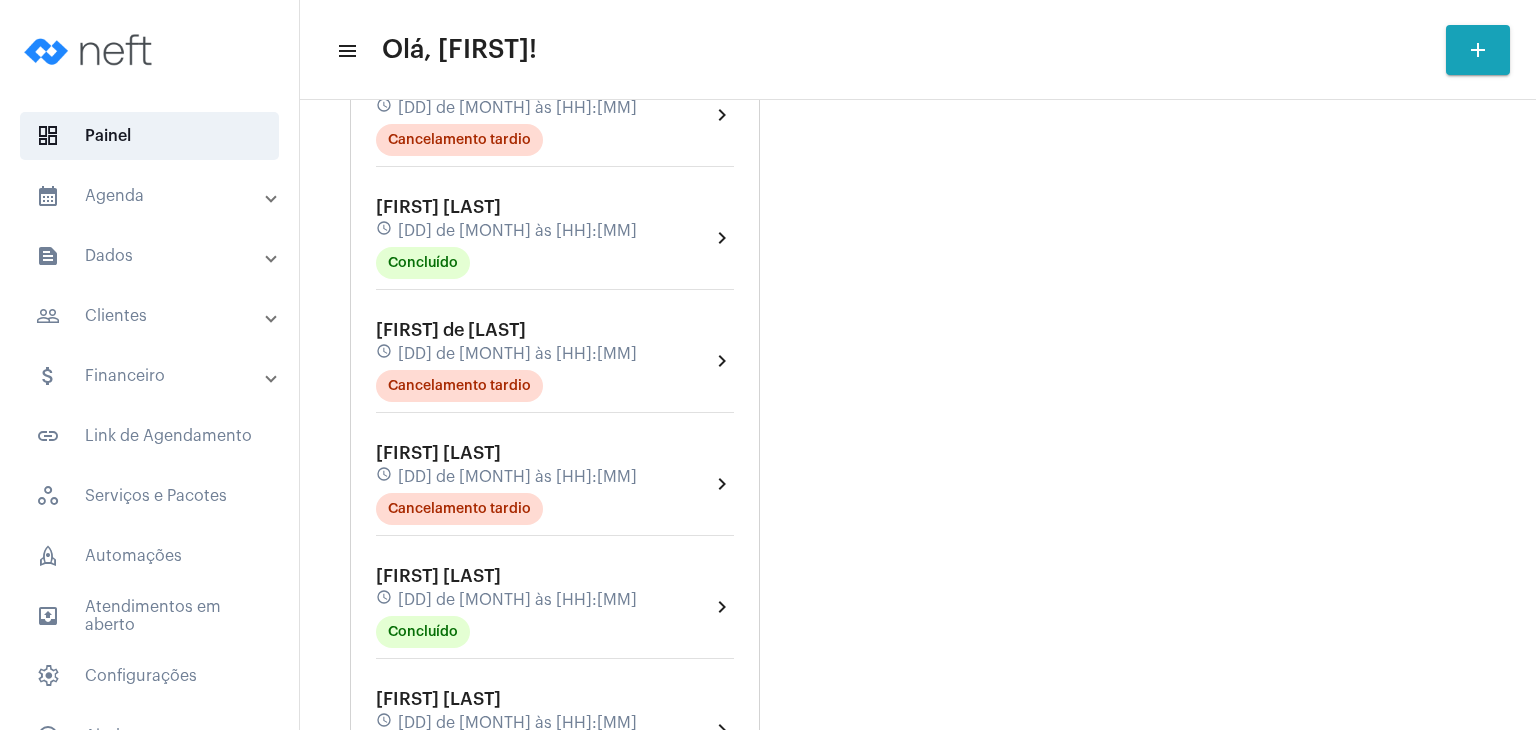 scroll, scrollTop: 1855, scrollLeft: 0, axis: vertical 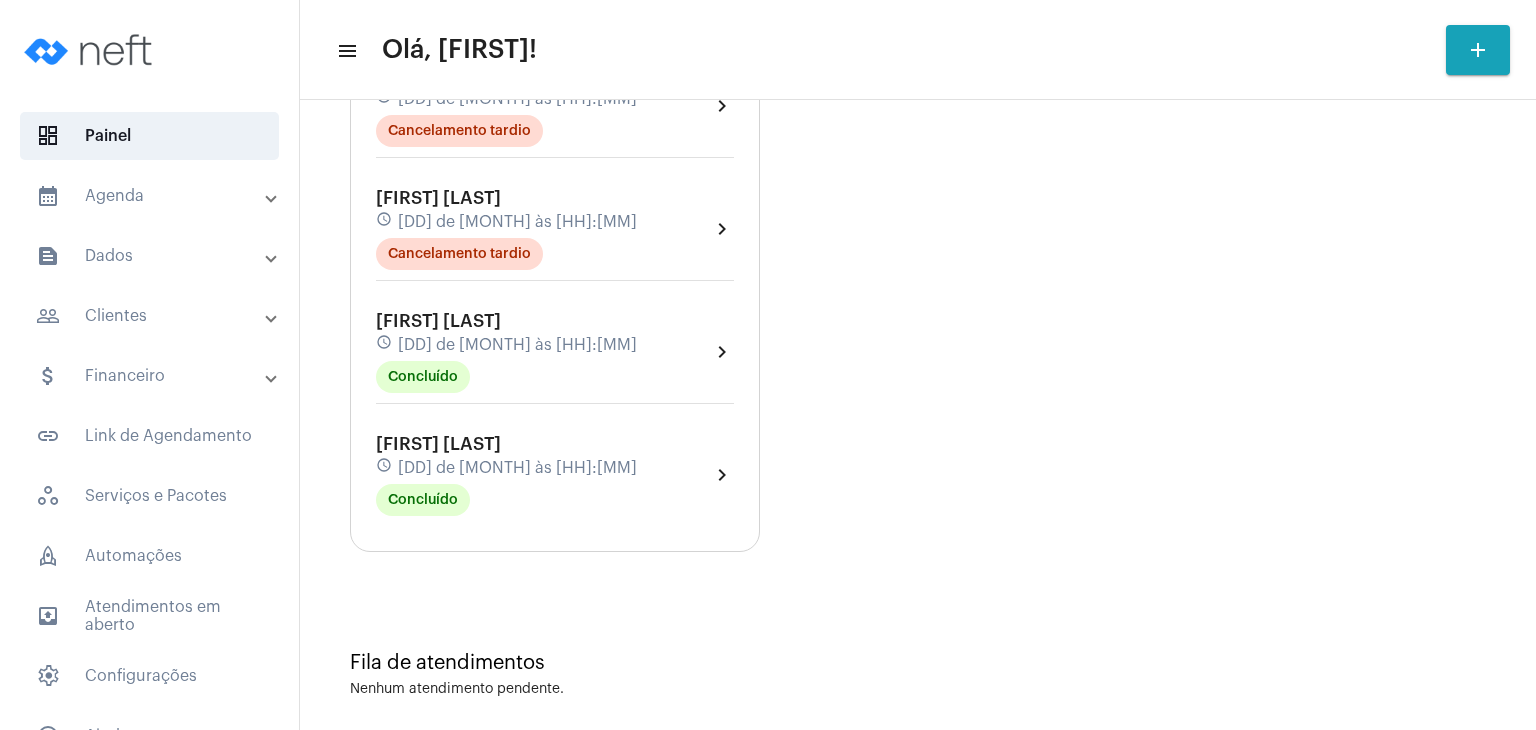 click on "[FIRST] [LAST]" 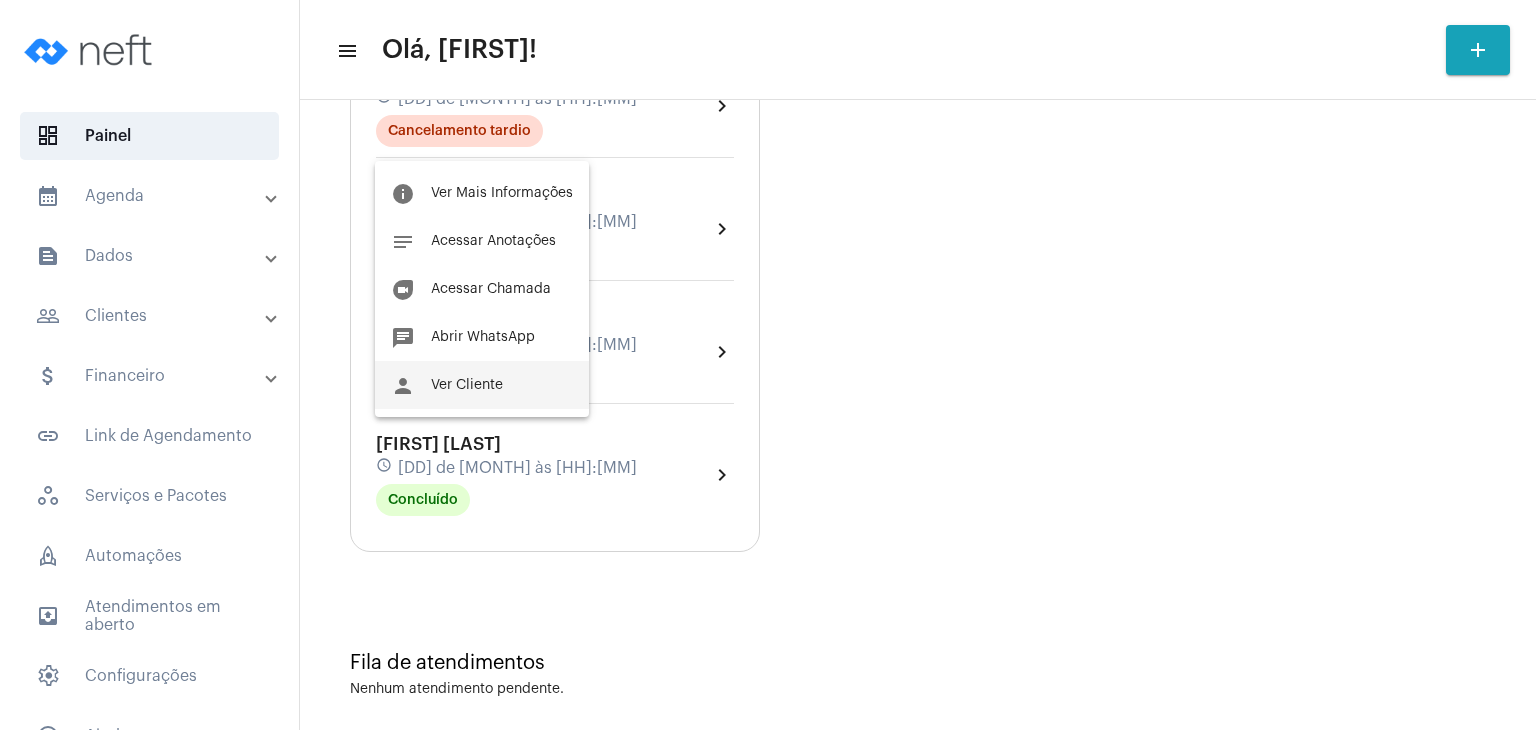click on "Ver Cliente" at bounding box center [467, 385] 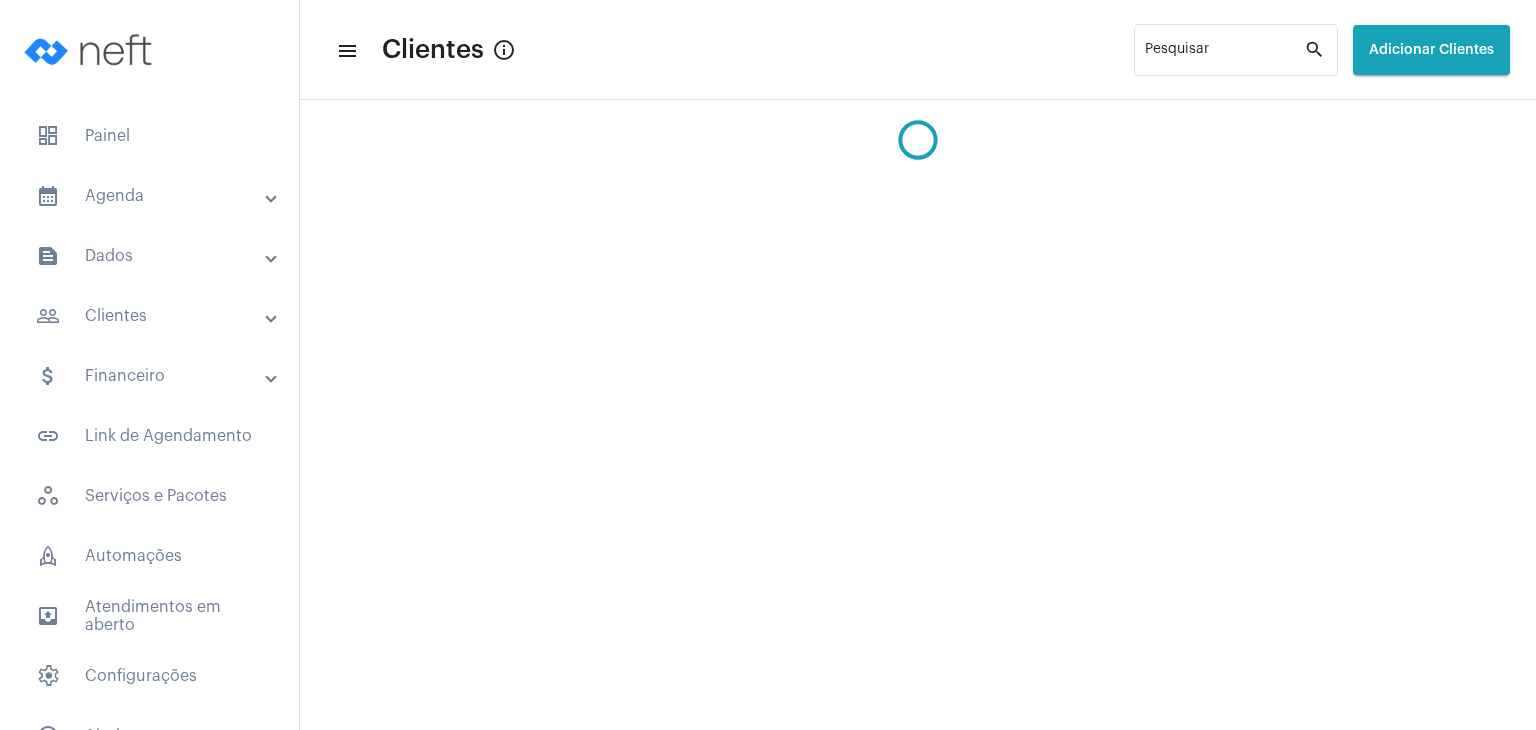 scroll, scrollTop: 0, scrollLeft: 0, axis: both 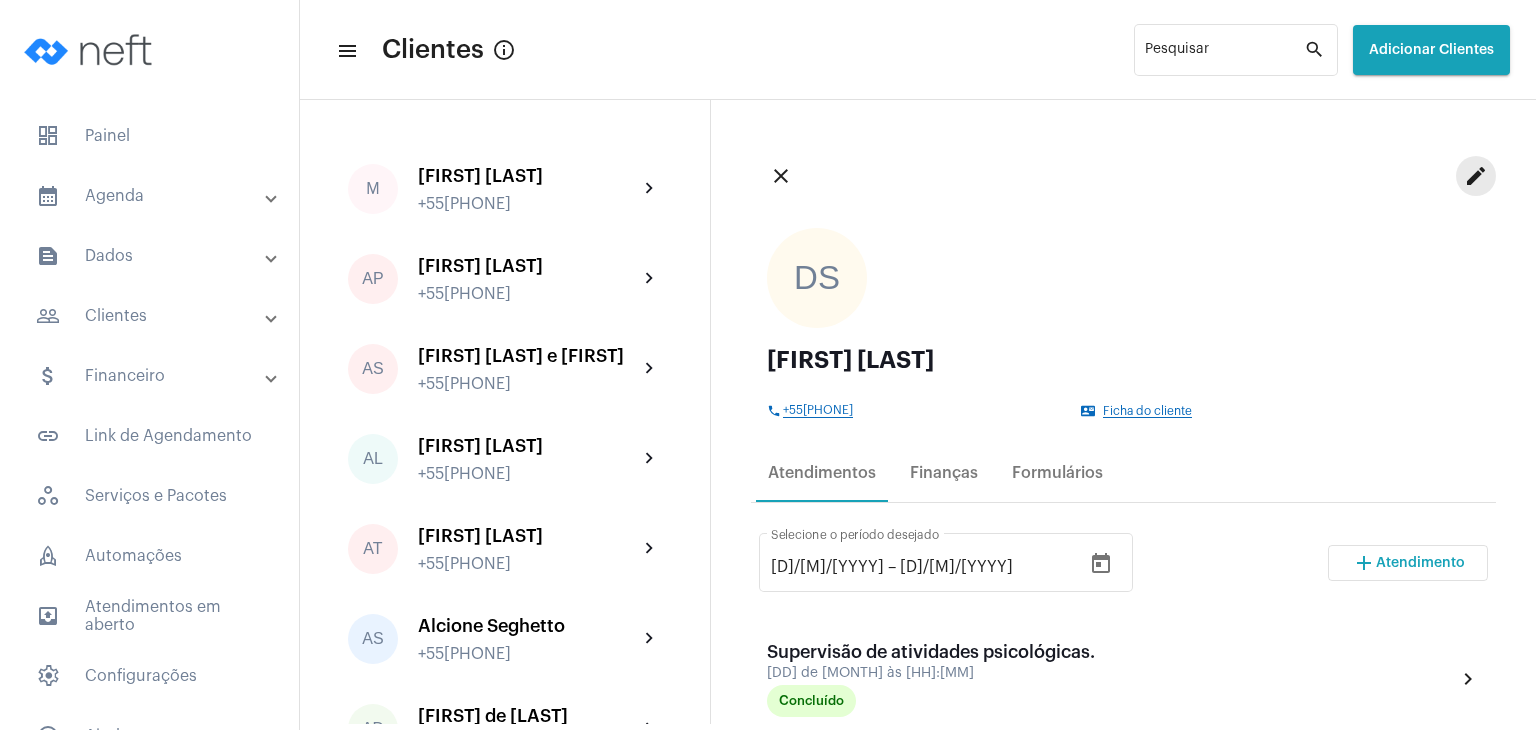 click on "edit" 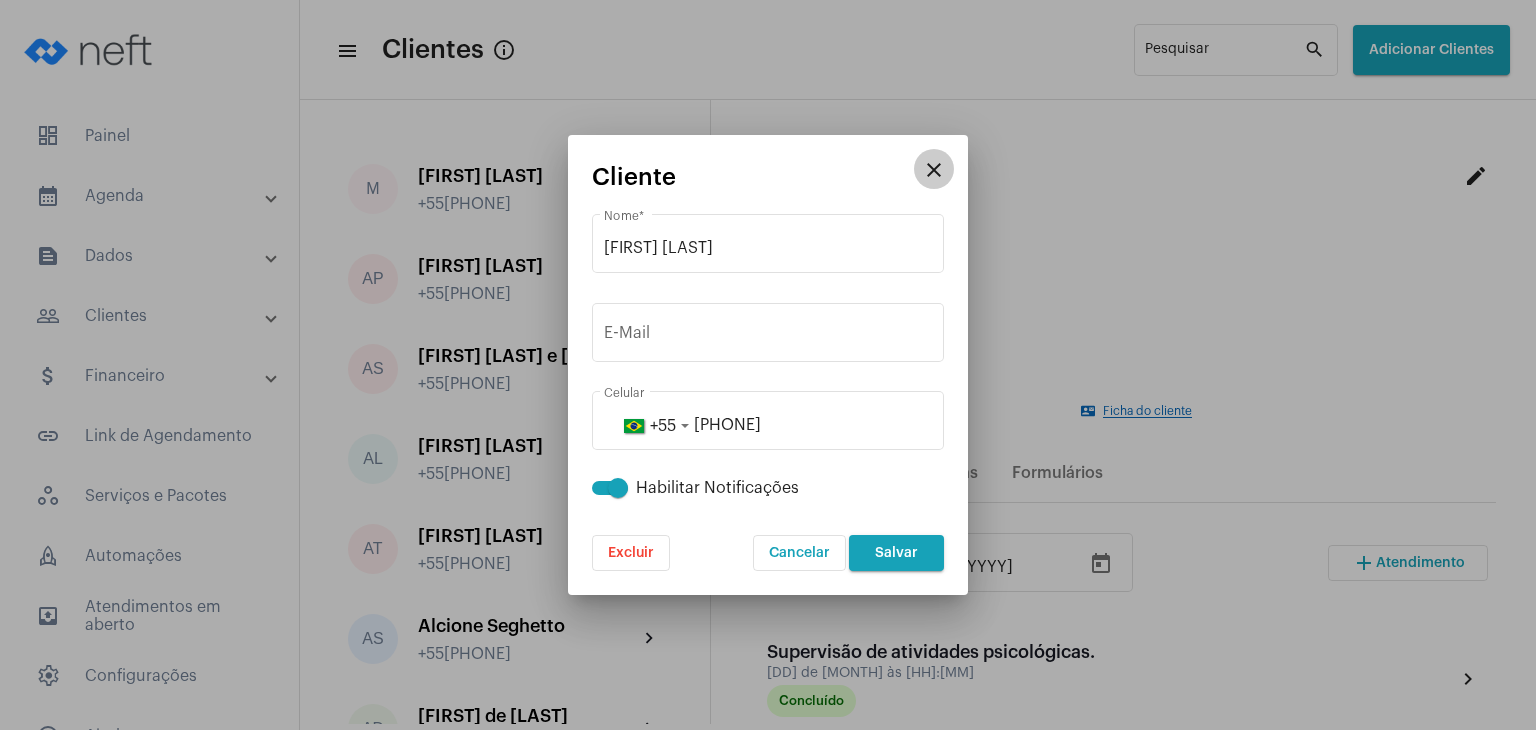 click on "close" at bounding box center (934, 170) 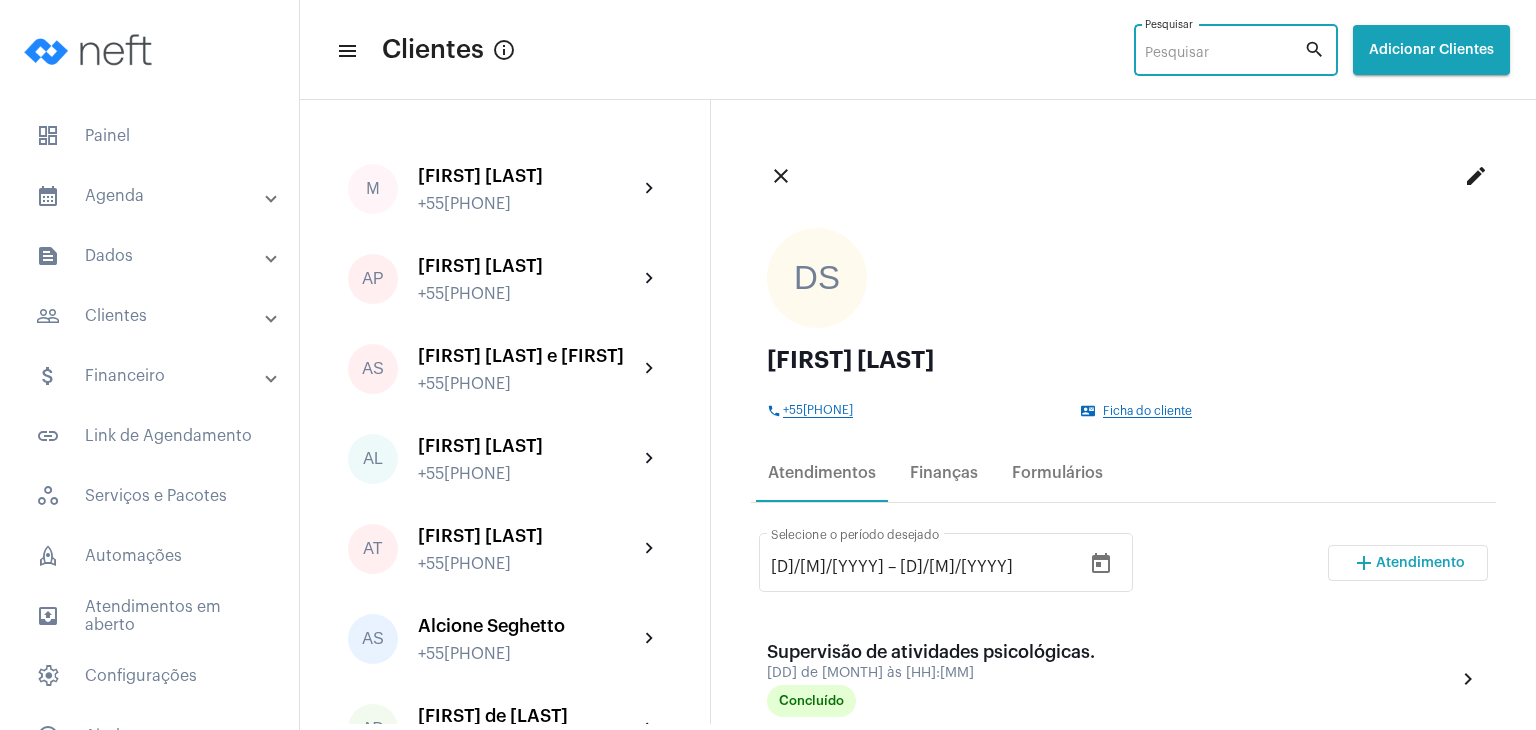 click on "Pesquisar" at bounding box center [1224, 54] 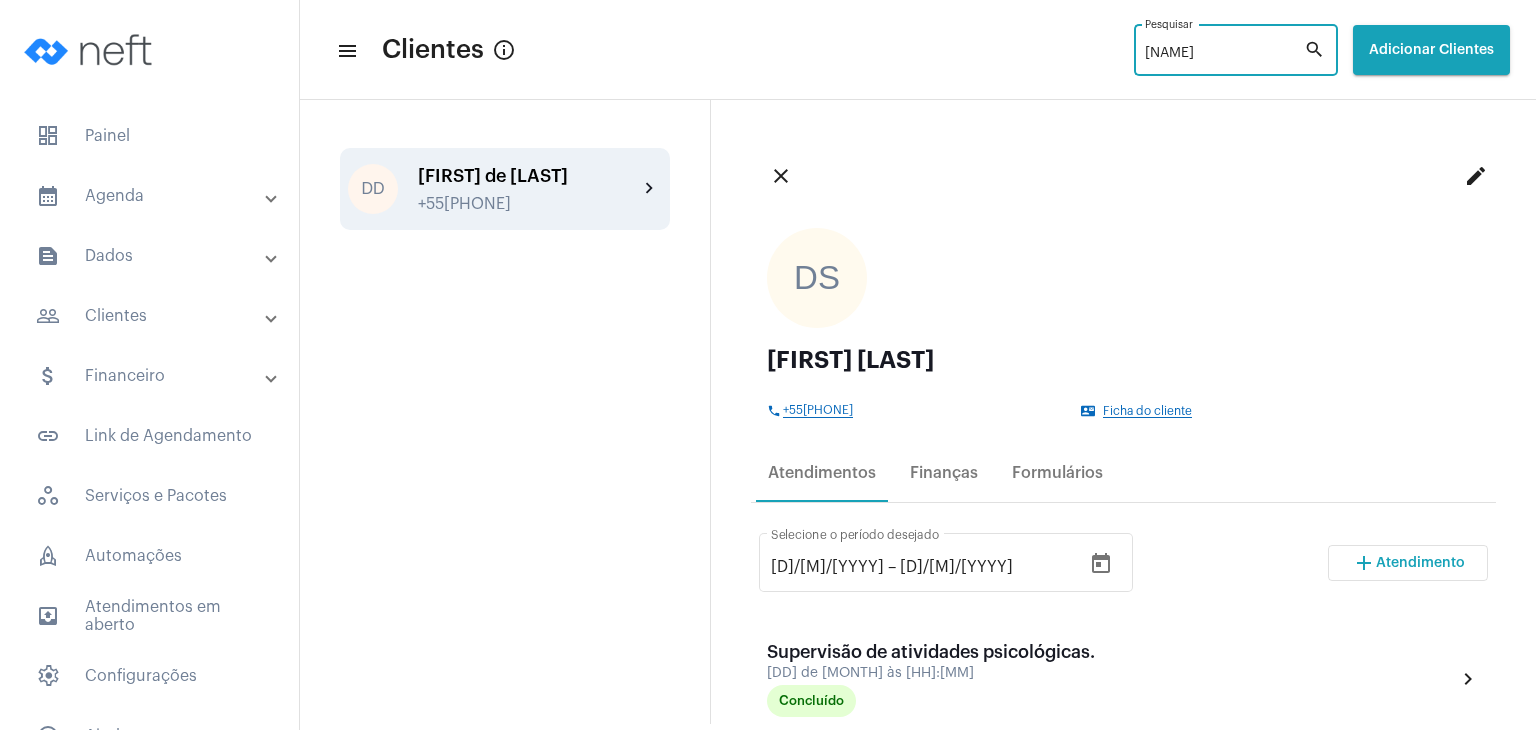 type on "[NAME]" 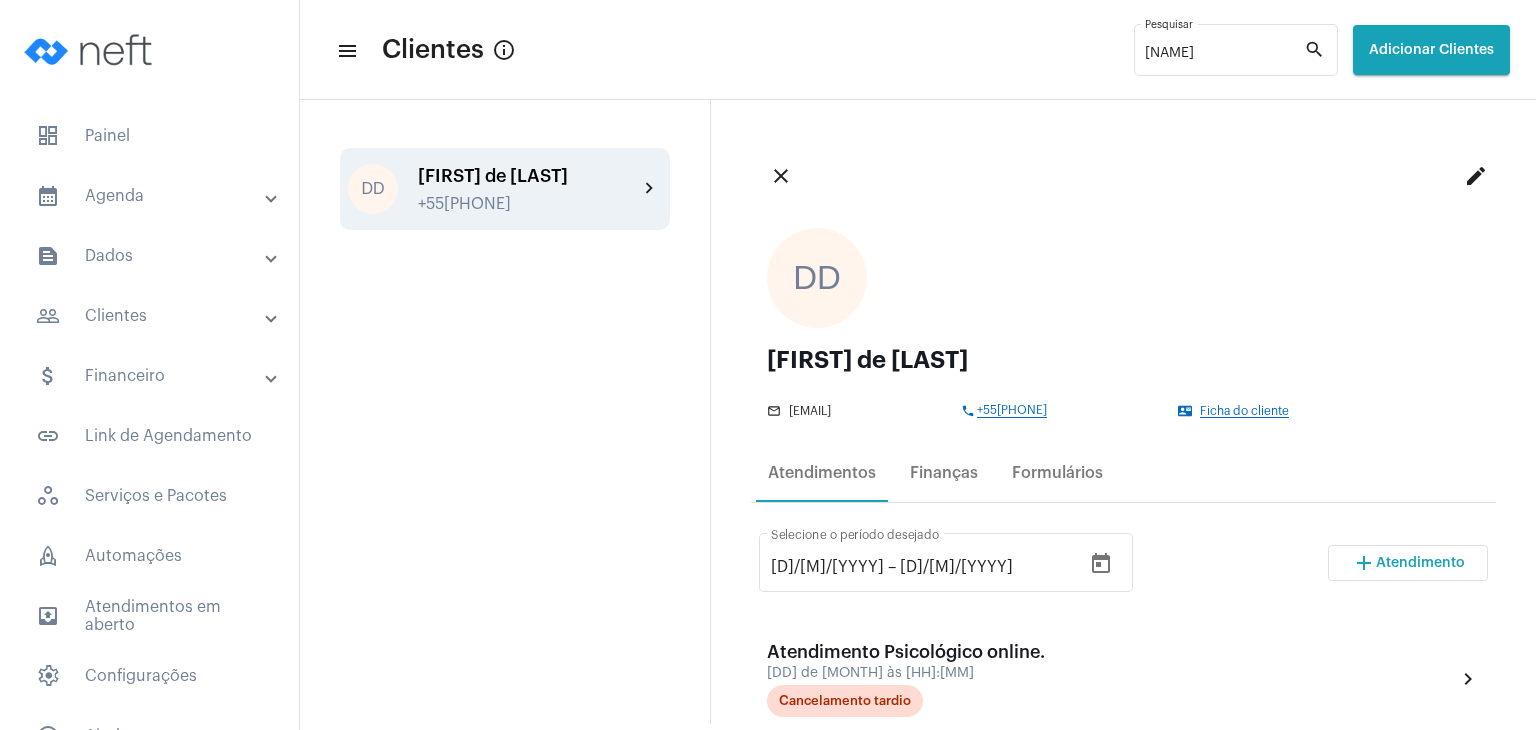 click on "Atendimento" at bounding box center [1420, 563] 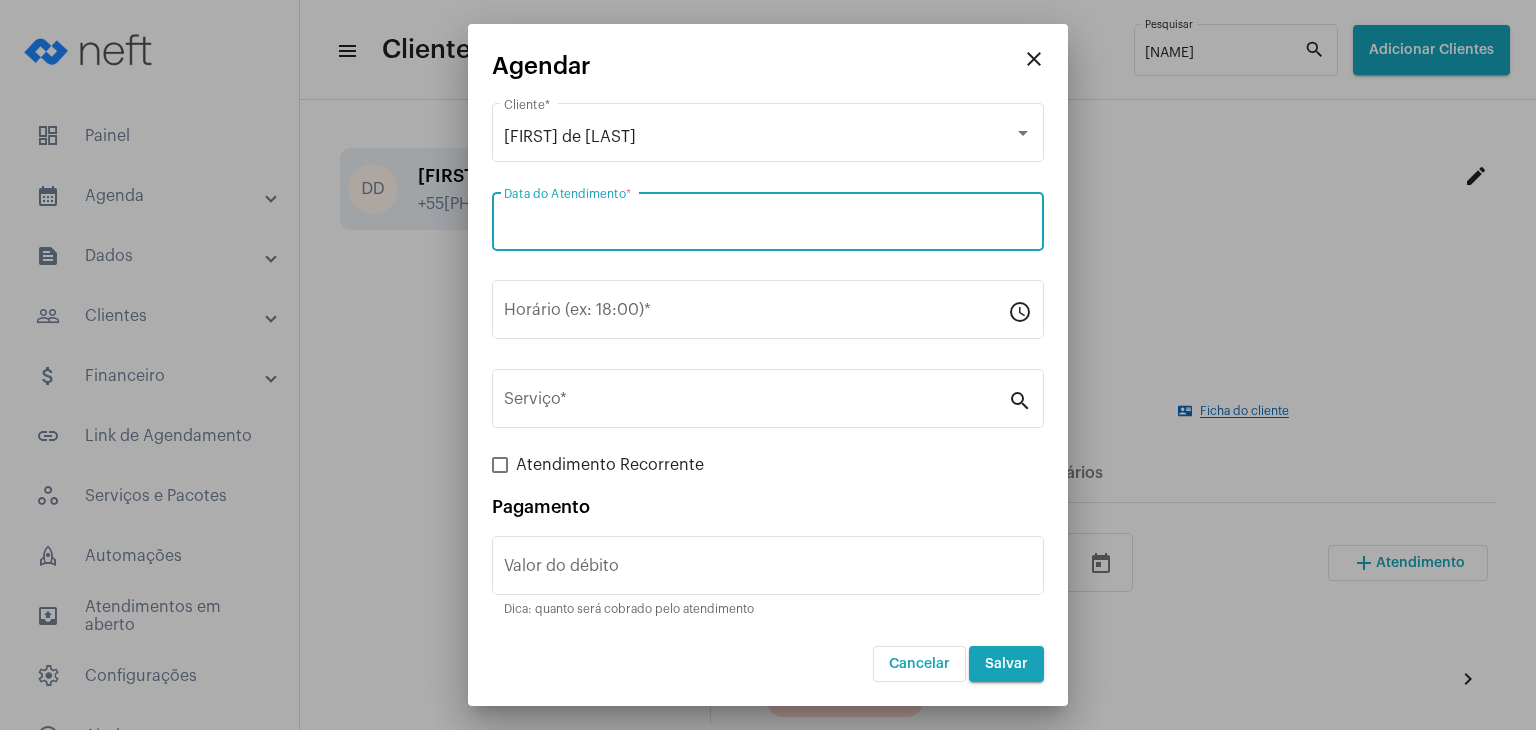 click on "Data do Atendimento  *" at bounding box center [768, 226] 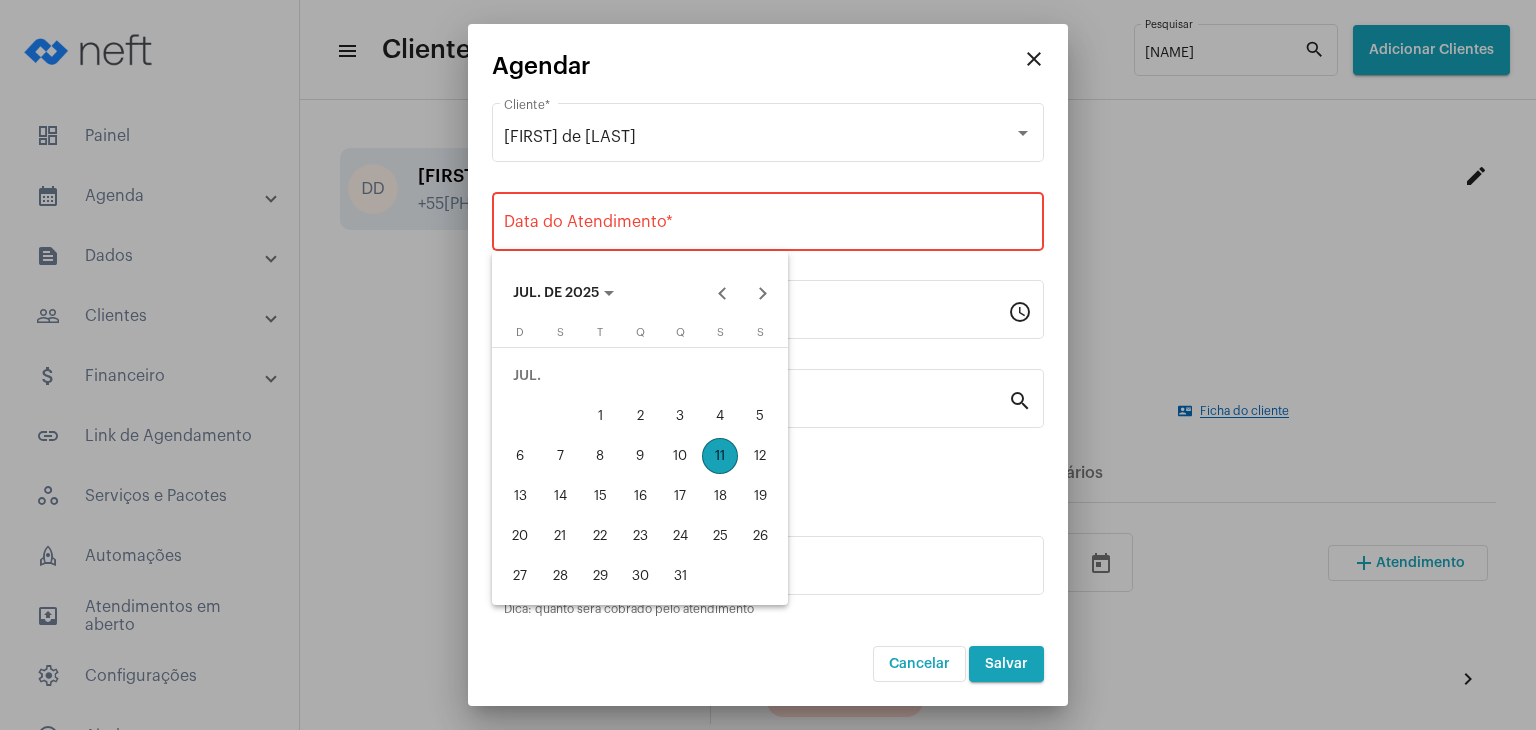 click on "15" at bounding box center (600, 496) 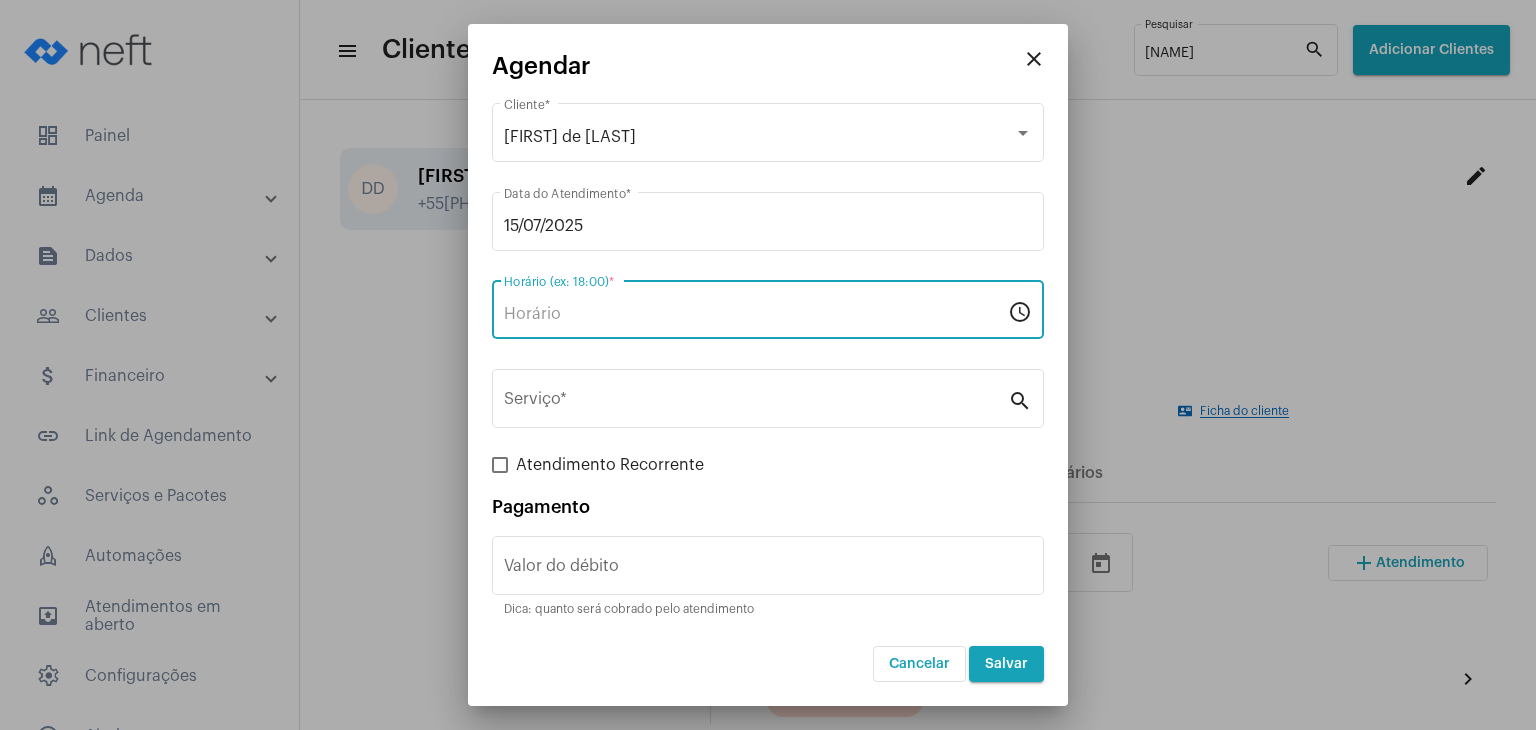 click on "Horário (ex: 18:00)  *" at bounding box center (756, 314) 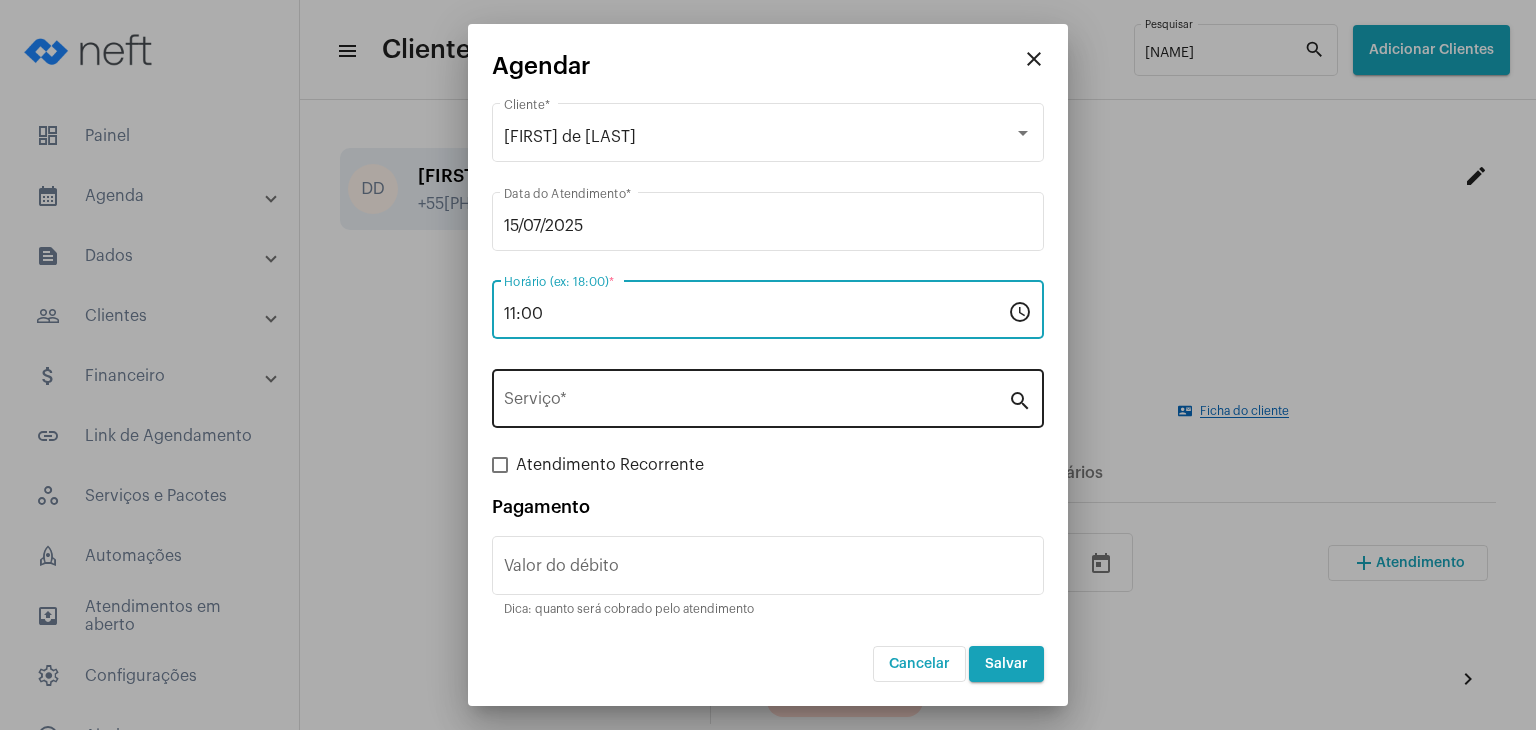 type on "11:00" 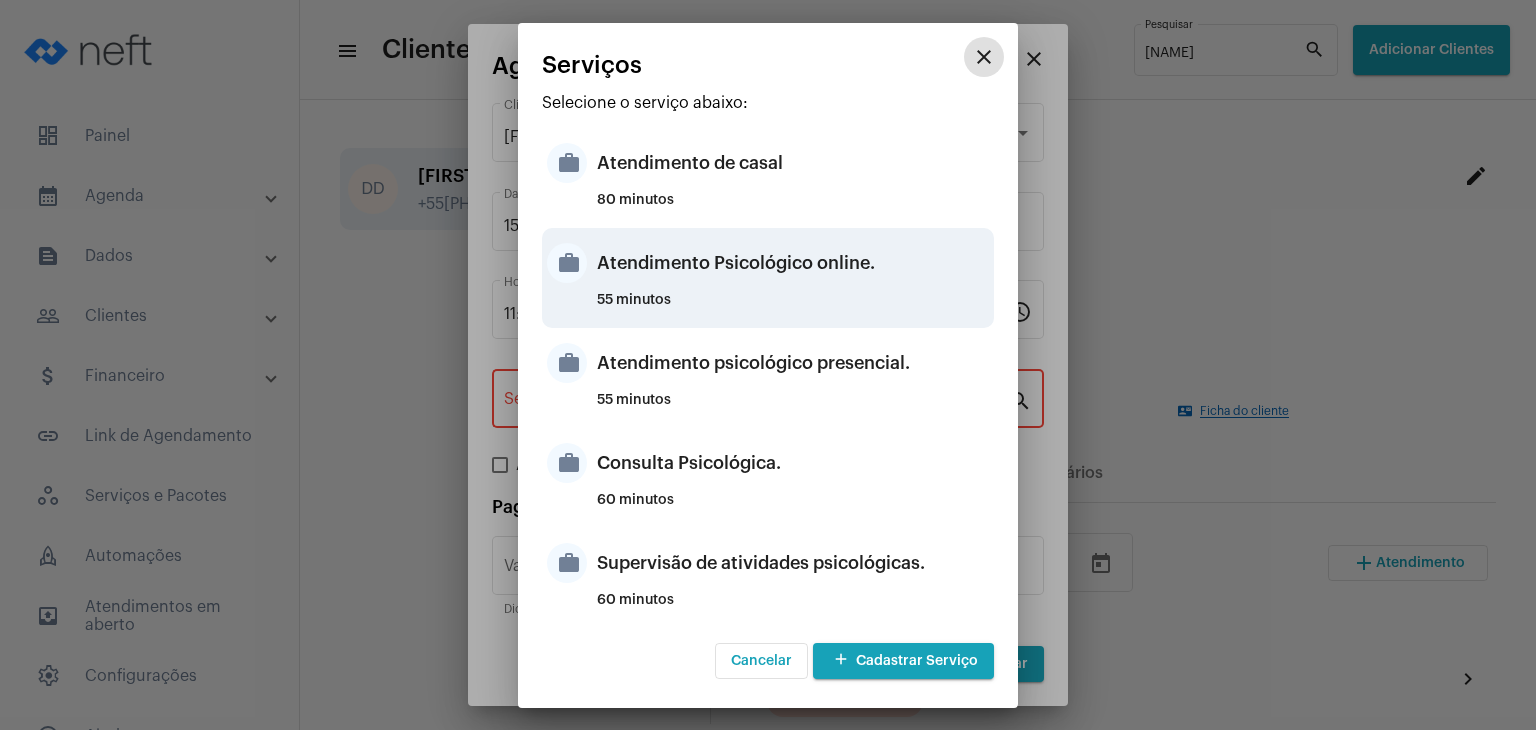 click on "Atendimento Psicológico online." at bounding box center (793, 263) 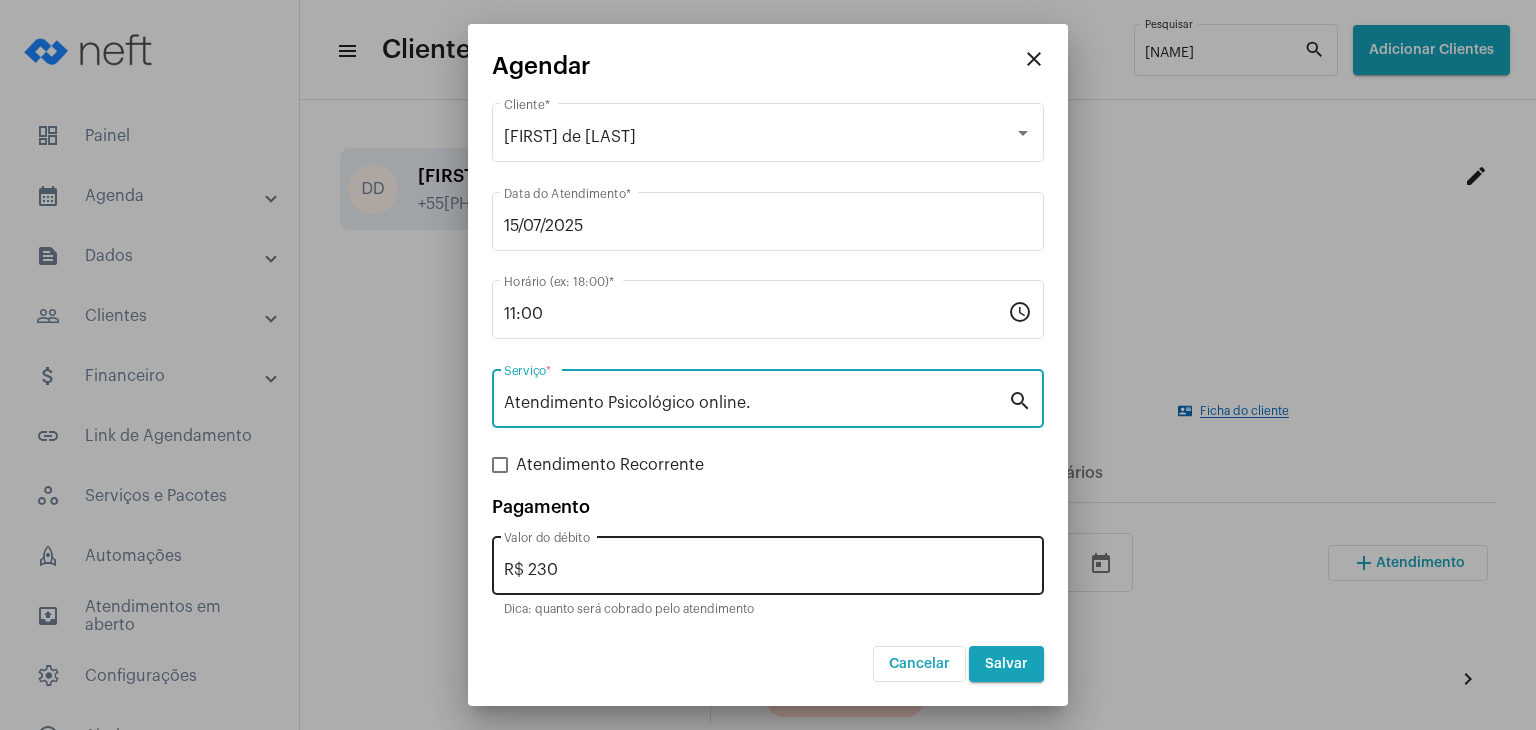 click on "R$ 230" at bounding box center [768, 570] 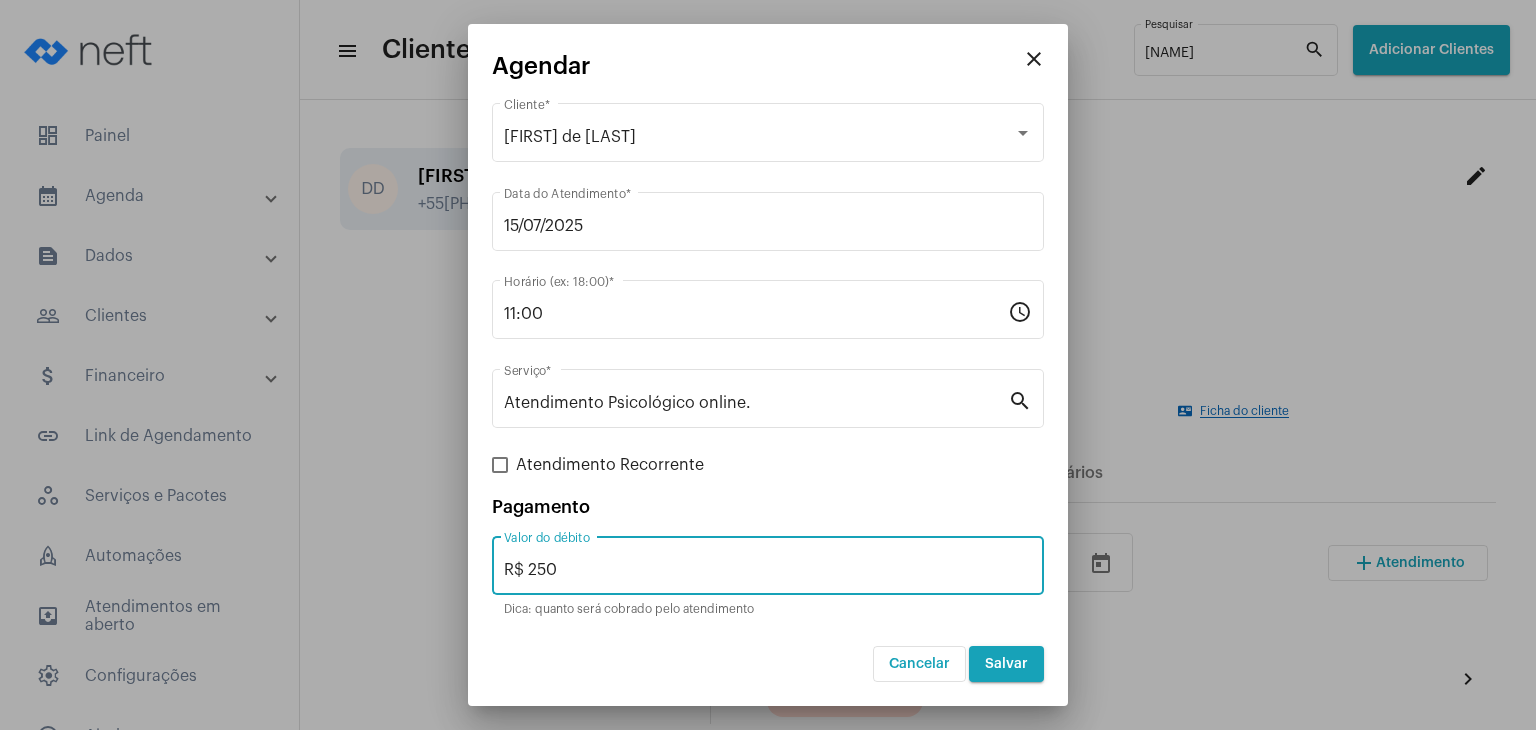 type on "R$ 250" 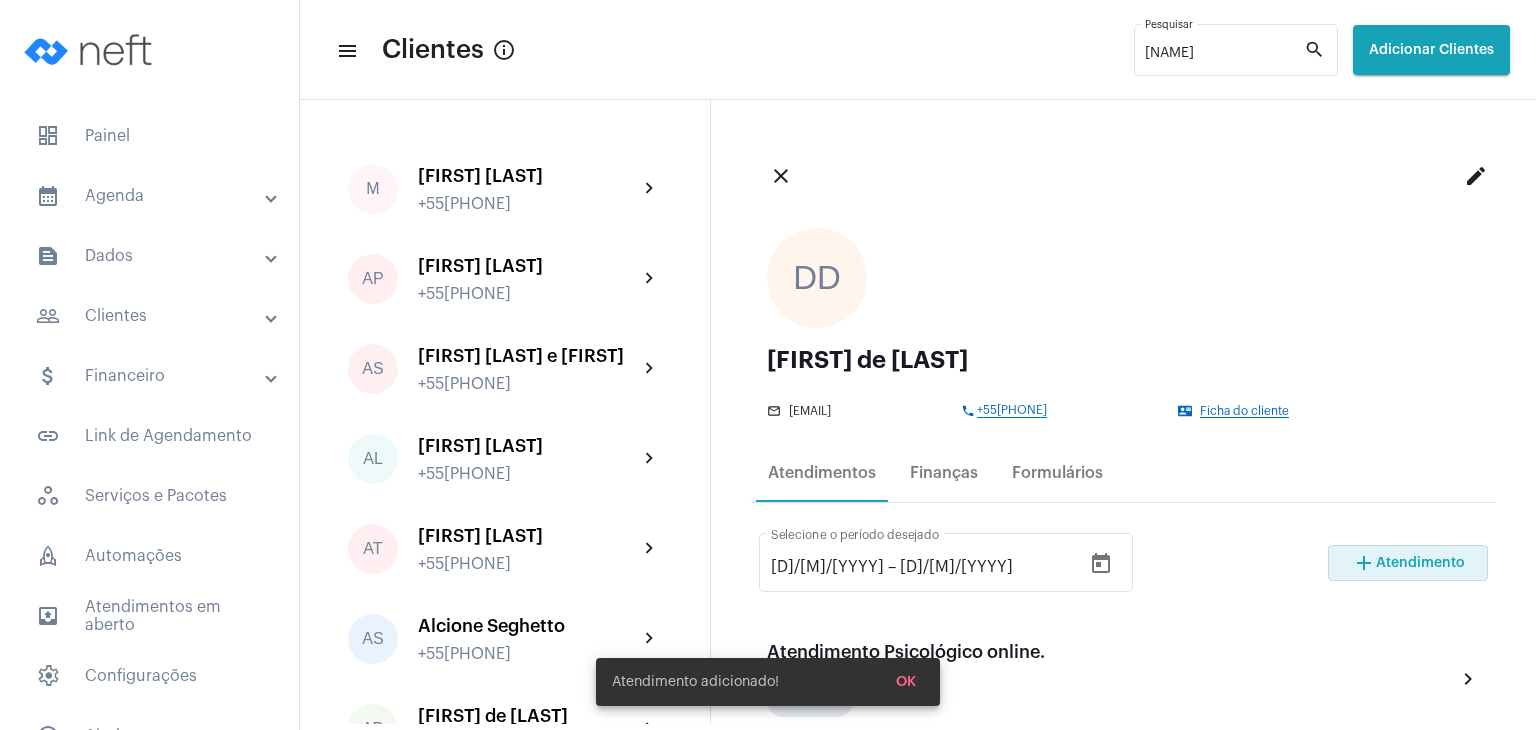 scroll, scrollTop: 200, scrollLeft: 0, axis: vertical 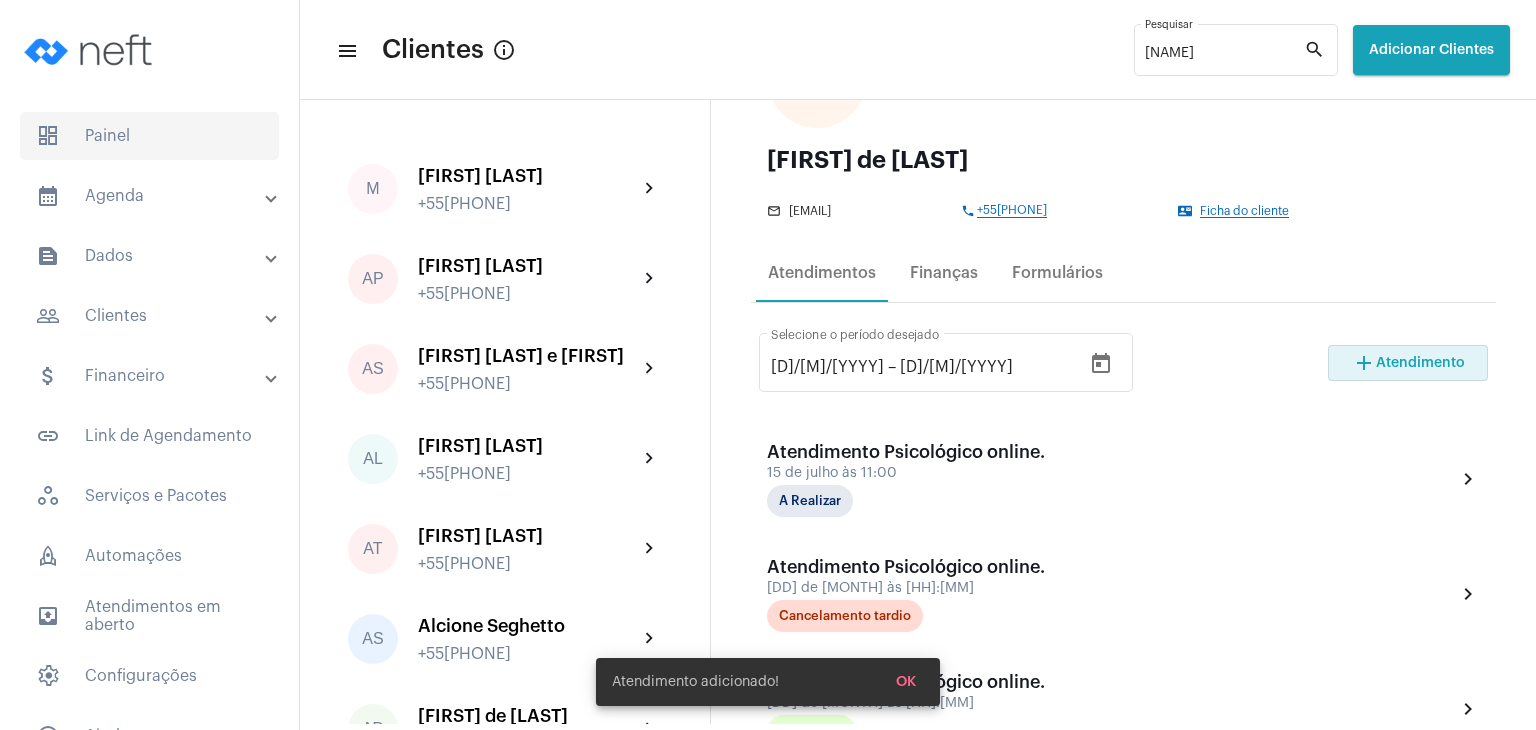 click on "dashboard   Painel" 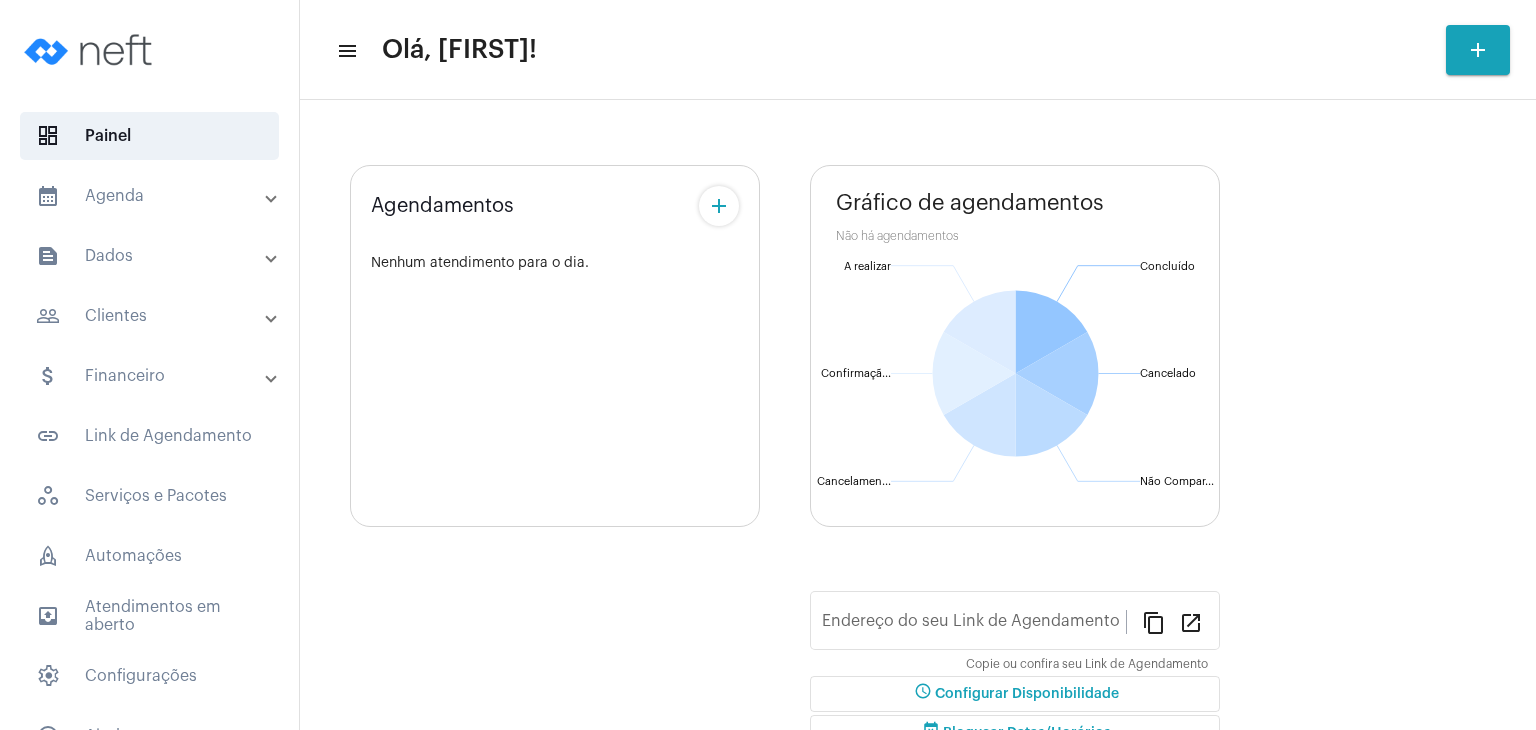 type on "[URL]" 